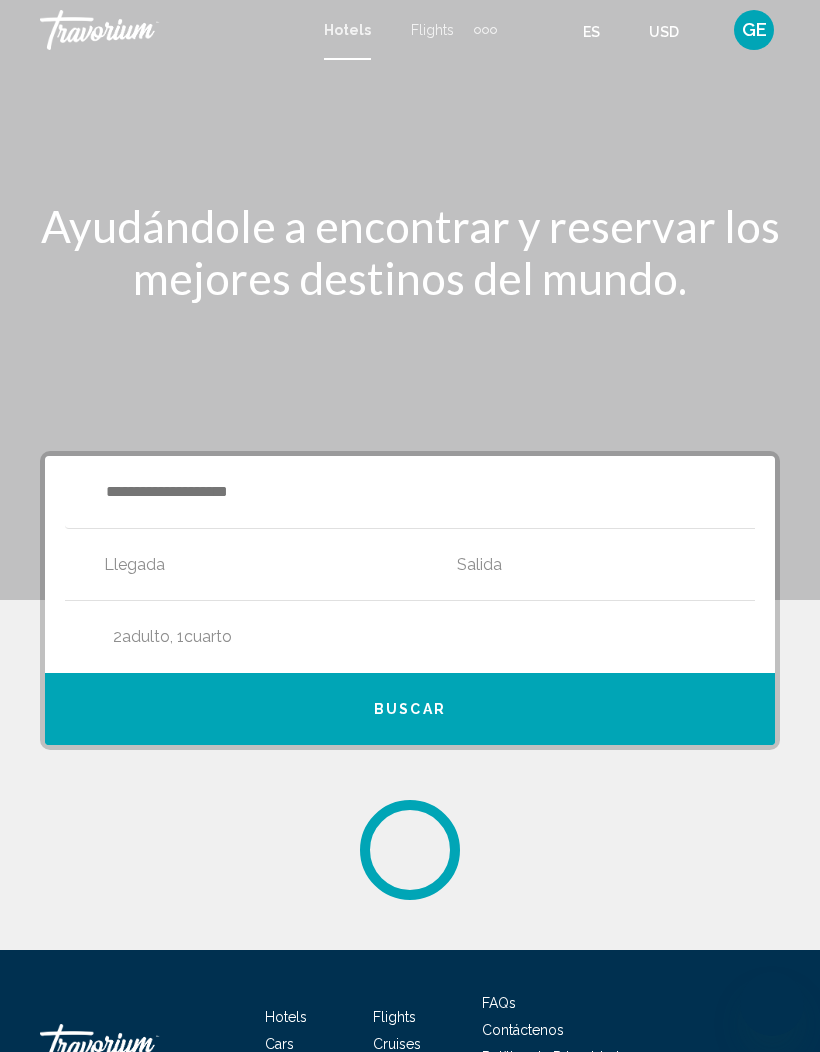 scroll, scrollTop: 0, scrollLeft: 0, axis: both 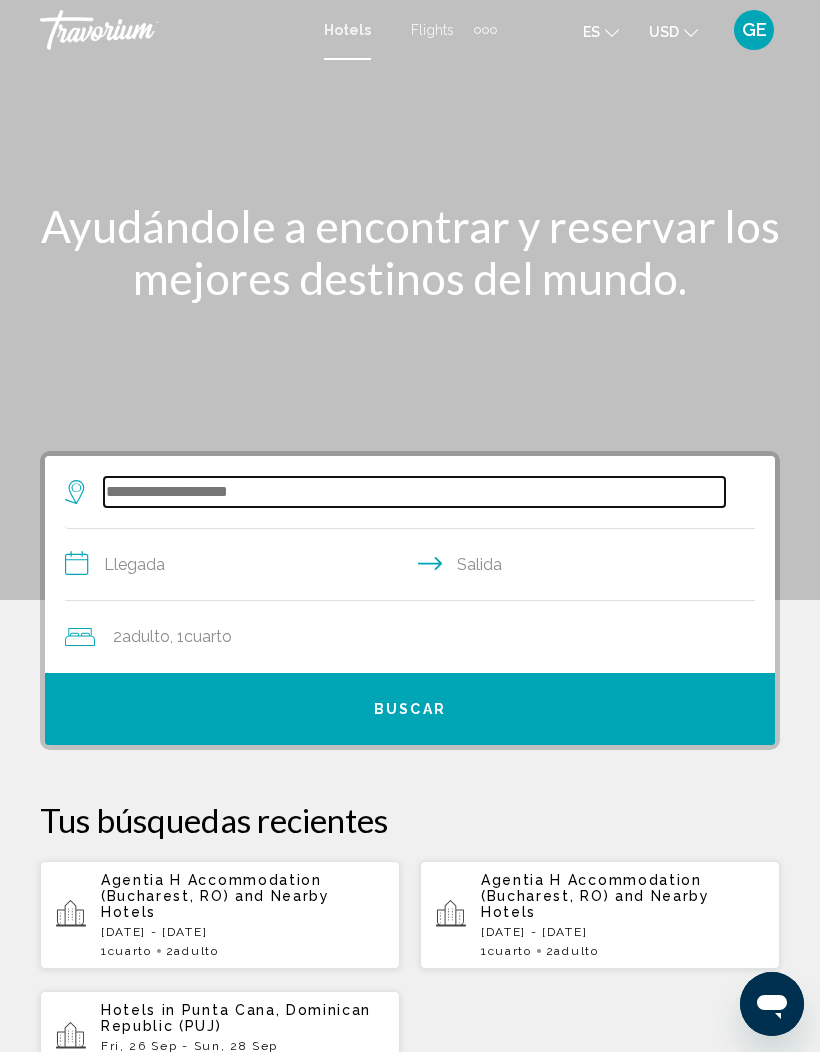 click at bounding box center (414, 492) 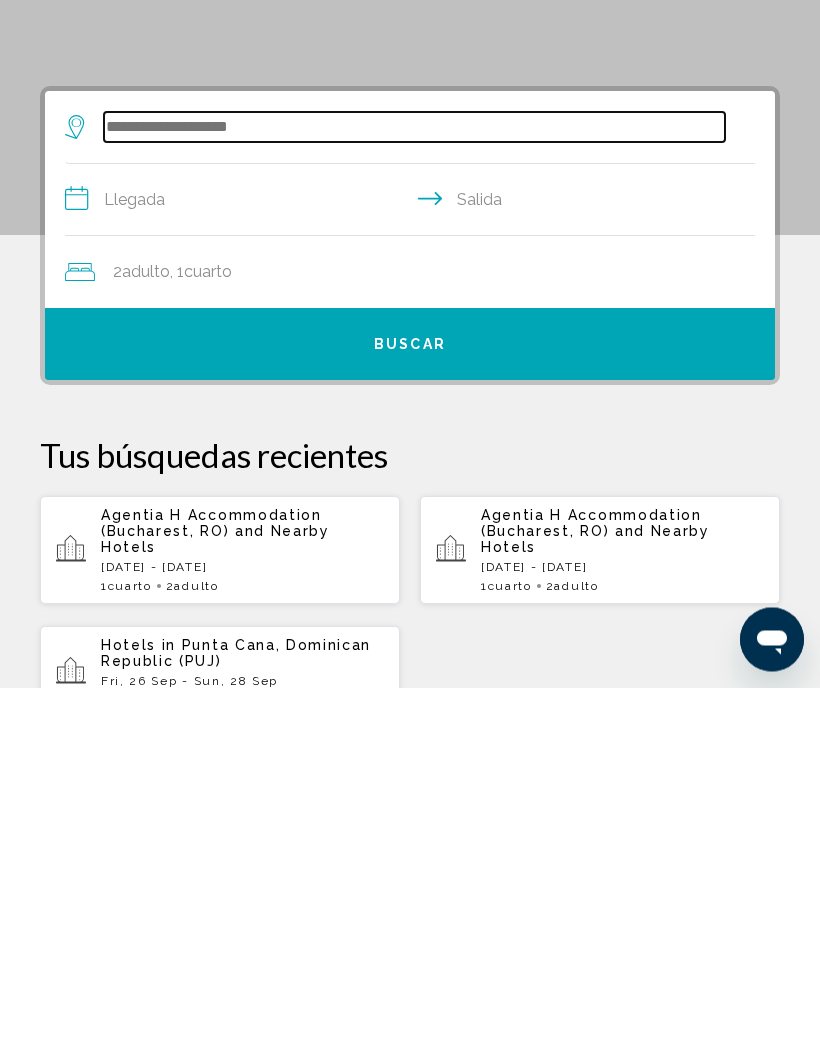 scroll, scrollTop: 5, scrollLeft: 0, axis: vertical 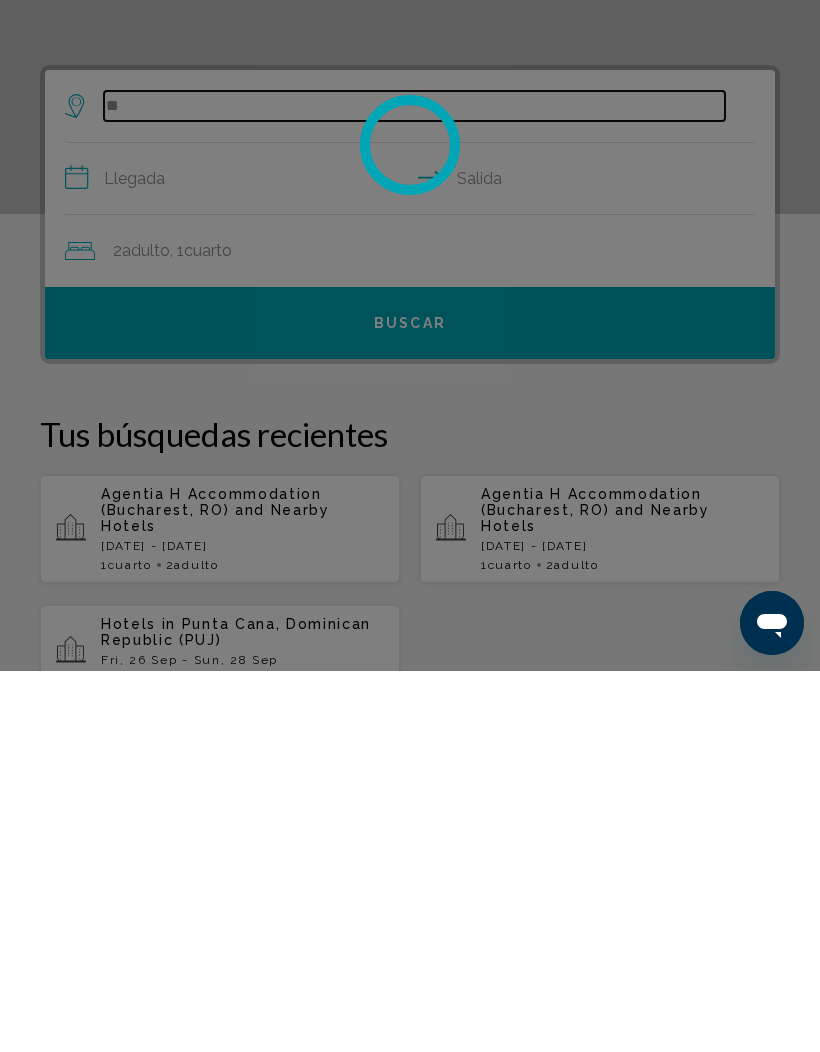 type on "*" 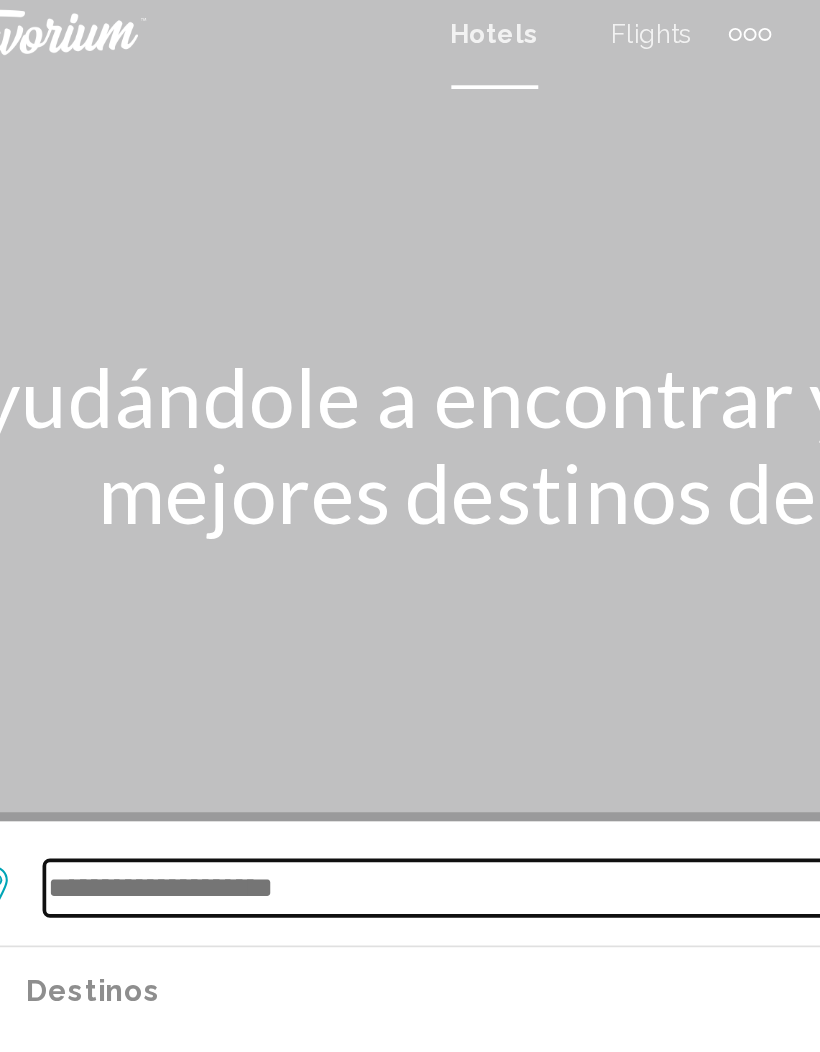 scroll, scrollTop: 0, scrollLeft: 0, axis: both 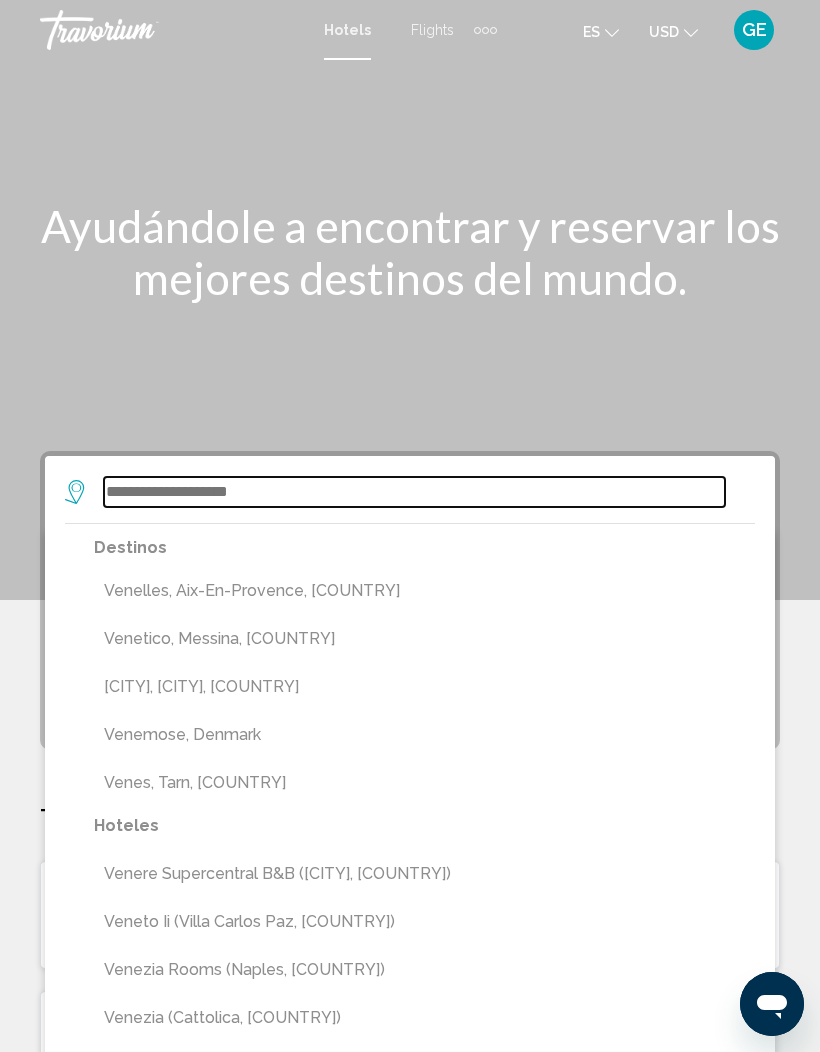click at bounding box center [414, 492] 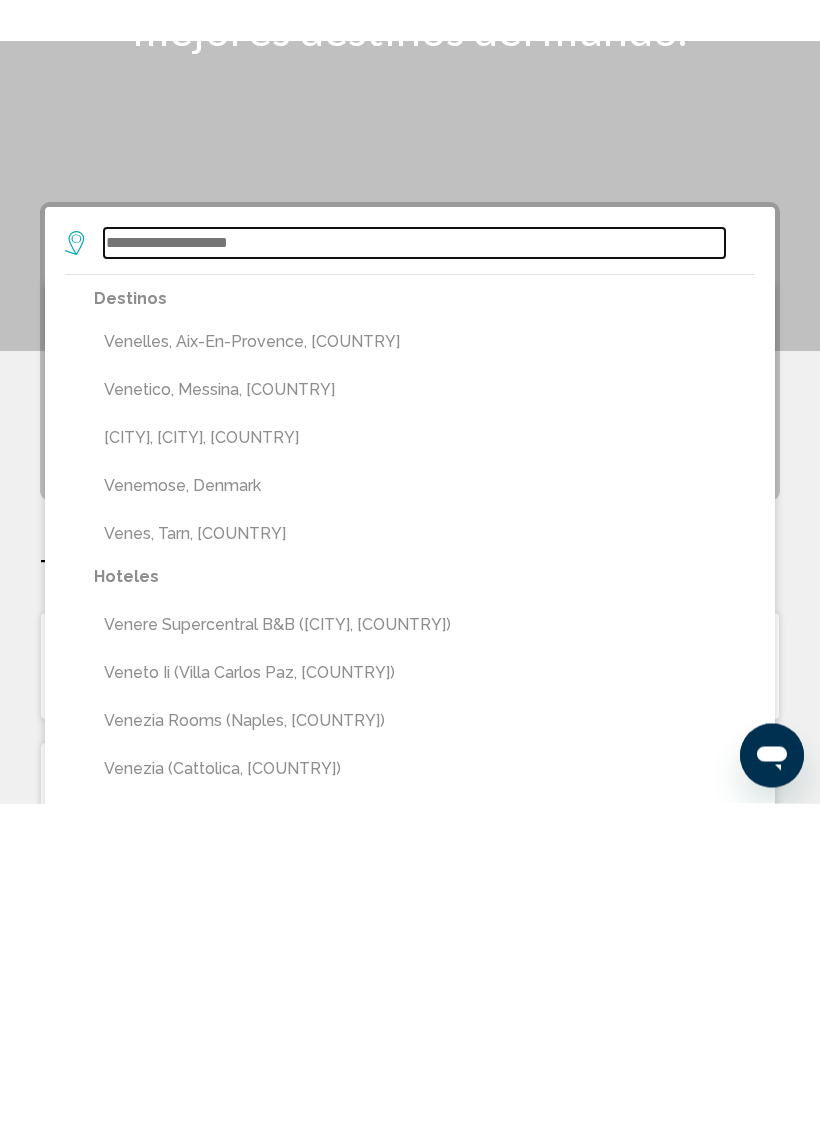 scroll, scrollTop: 5, scrollLeft: 0, axis: vertical 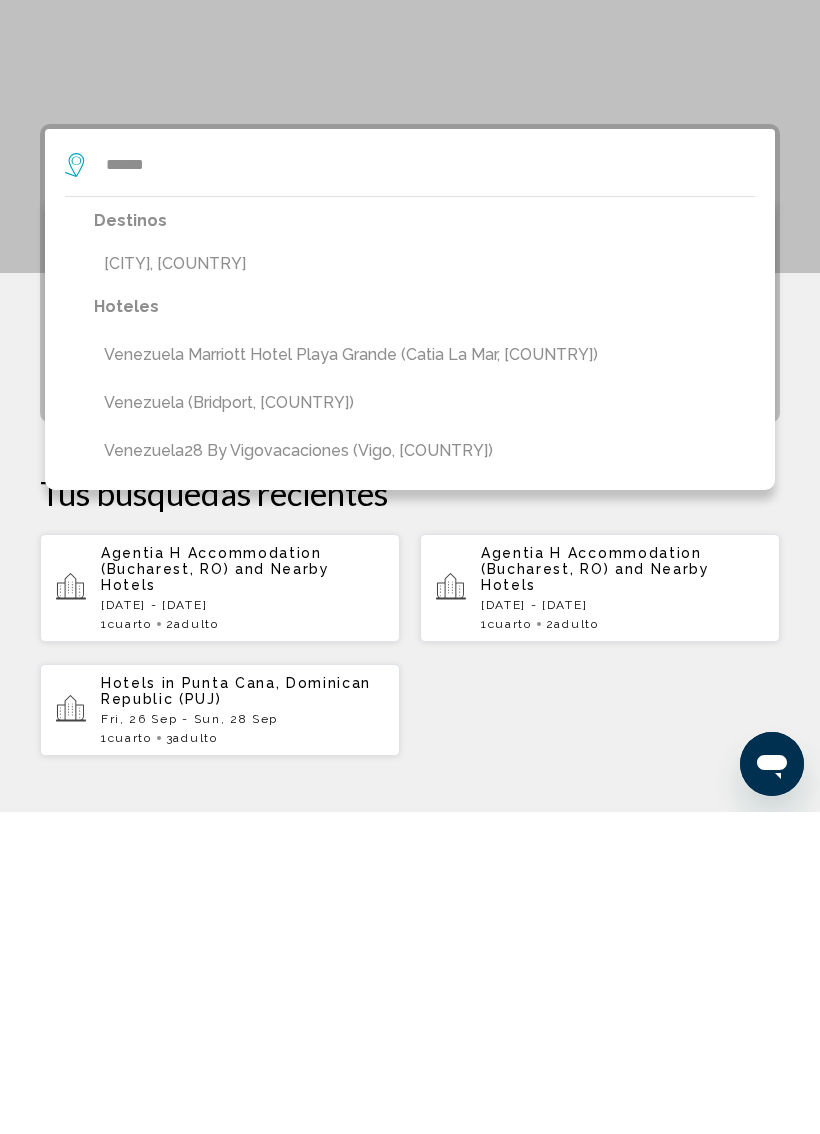 click on "Hoteles" at bounding box center (424, 629) 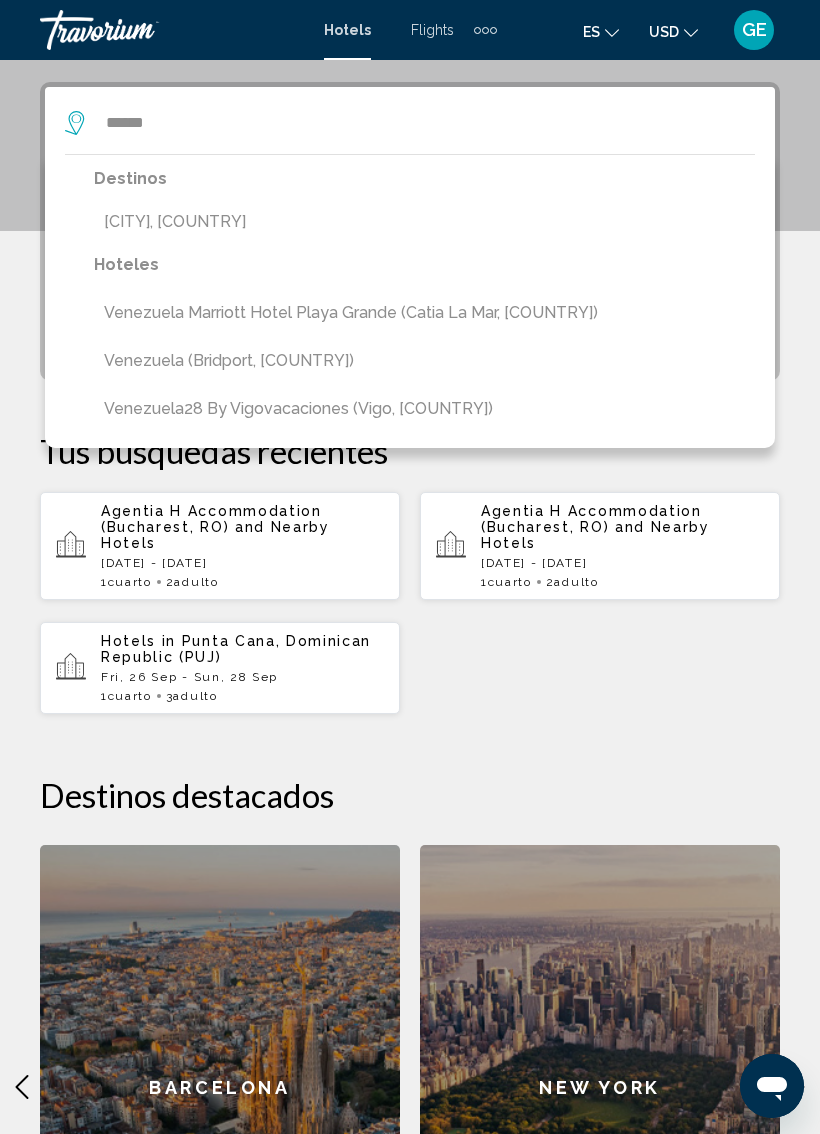 scroll, scrollTop: 386, scrollLeft: 0, axis: vertical 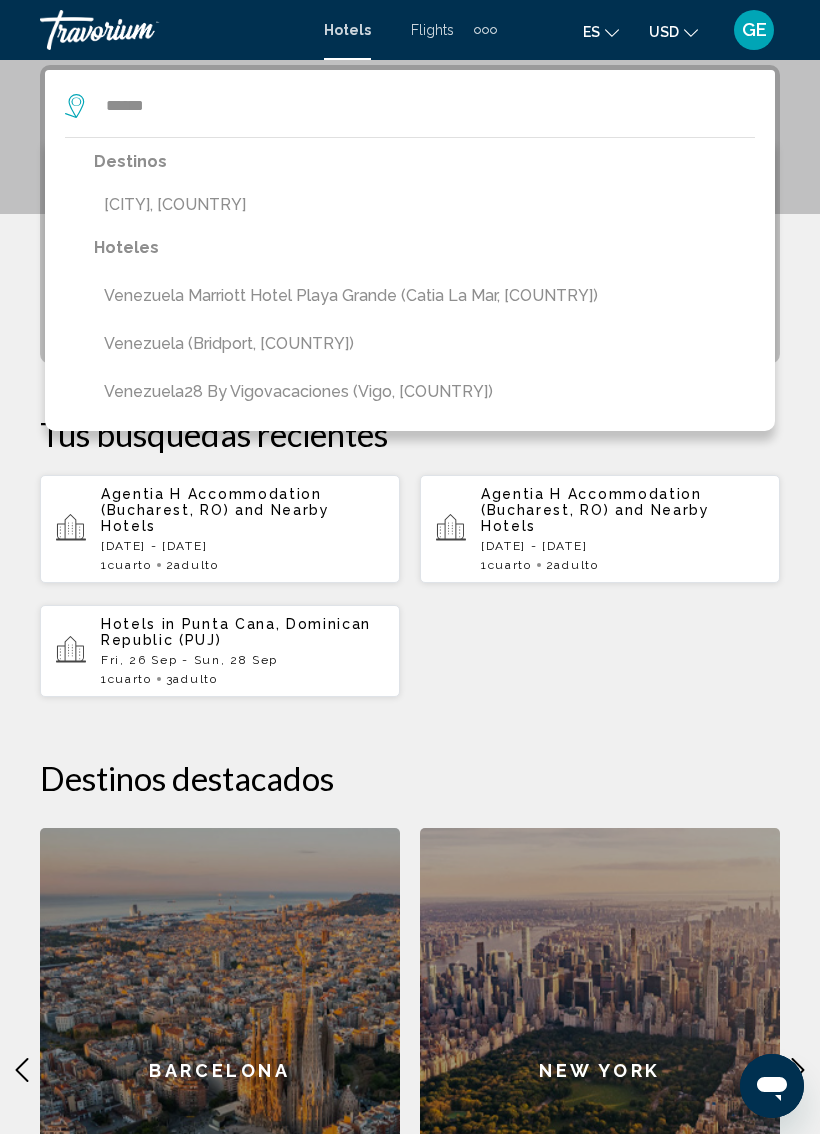 click on "[CITY], [COUNTRY]" at bounding box center (424, 205) 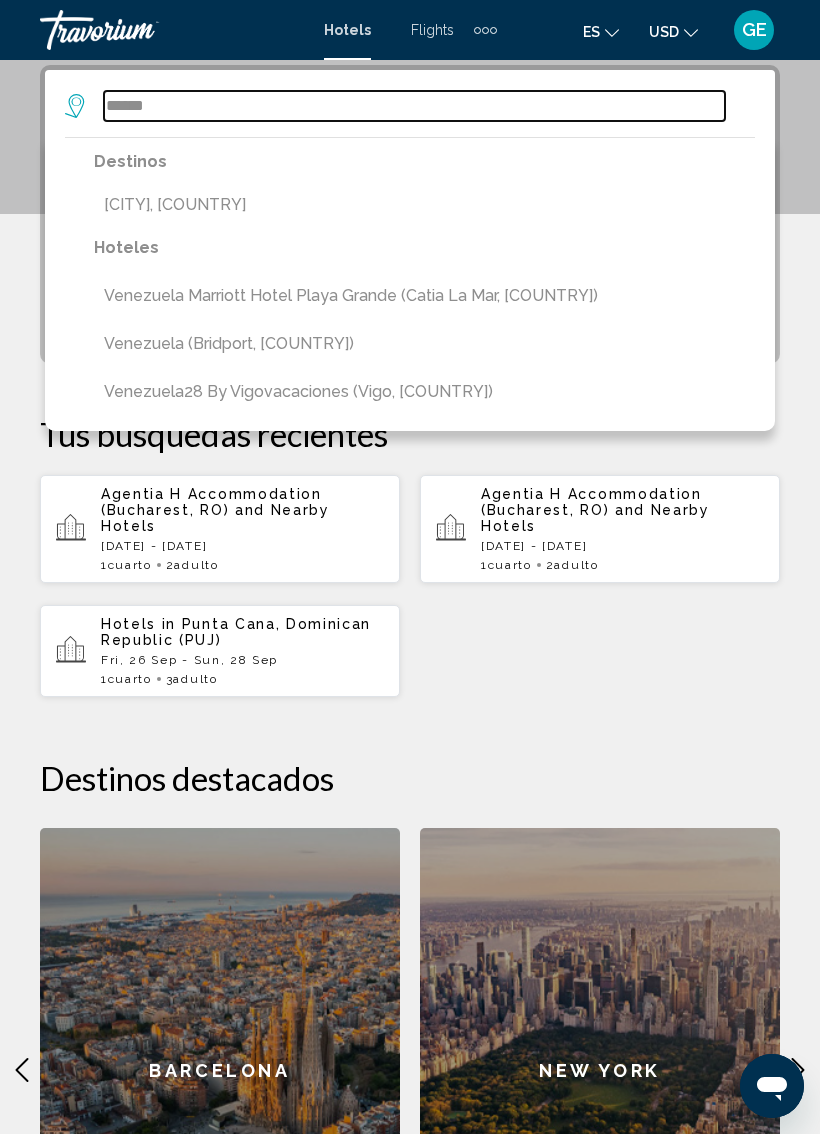 type on "**********" 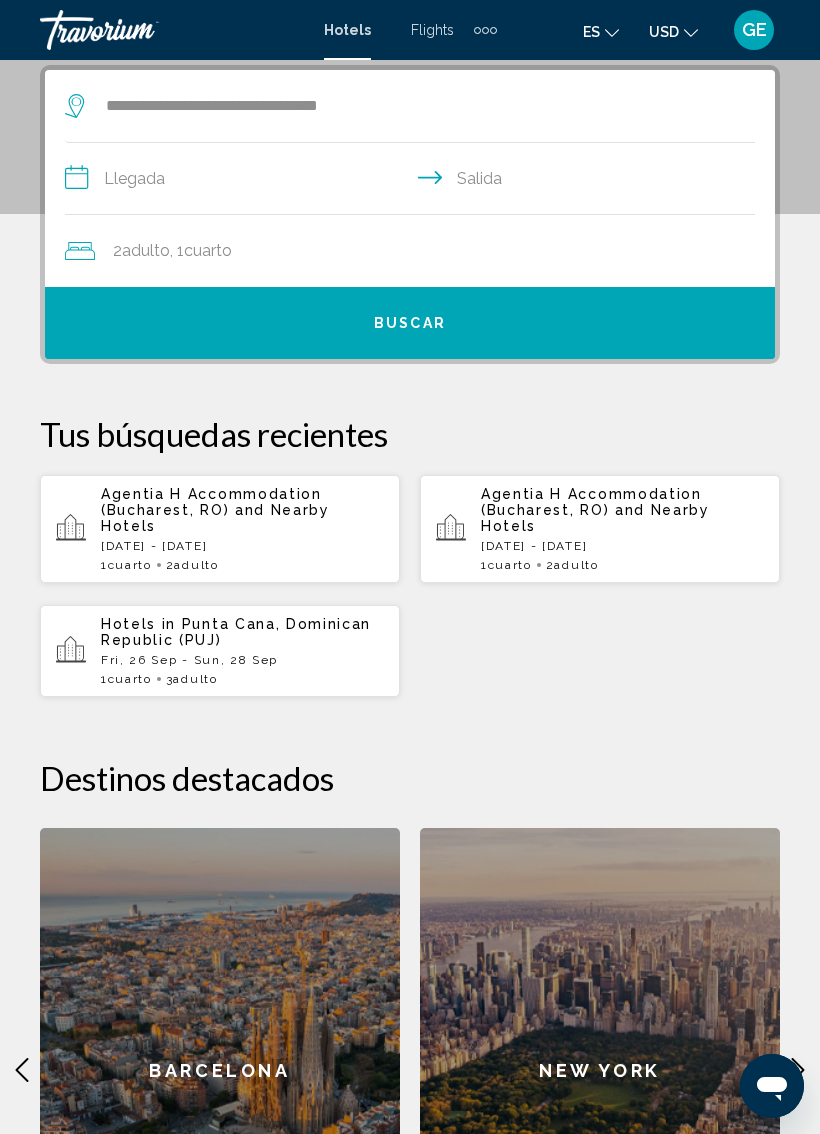 click on "**********" at bounding box center (414, 181) 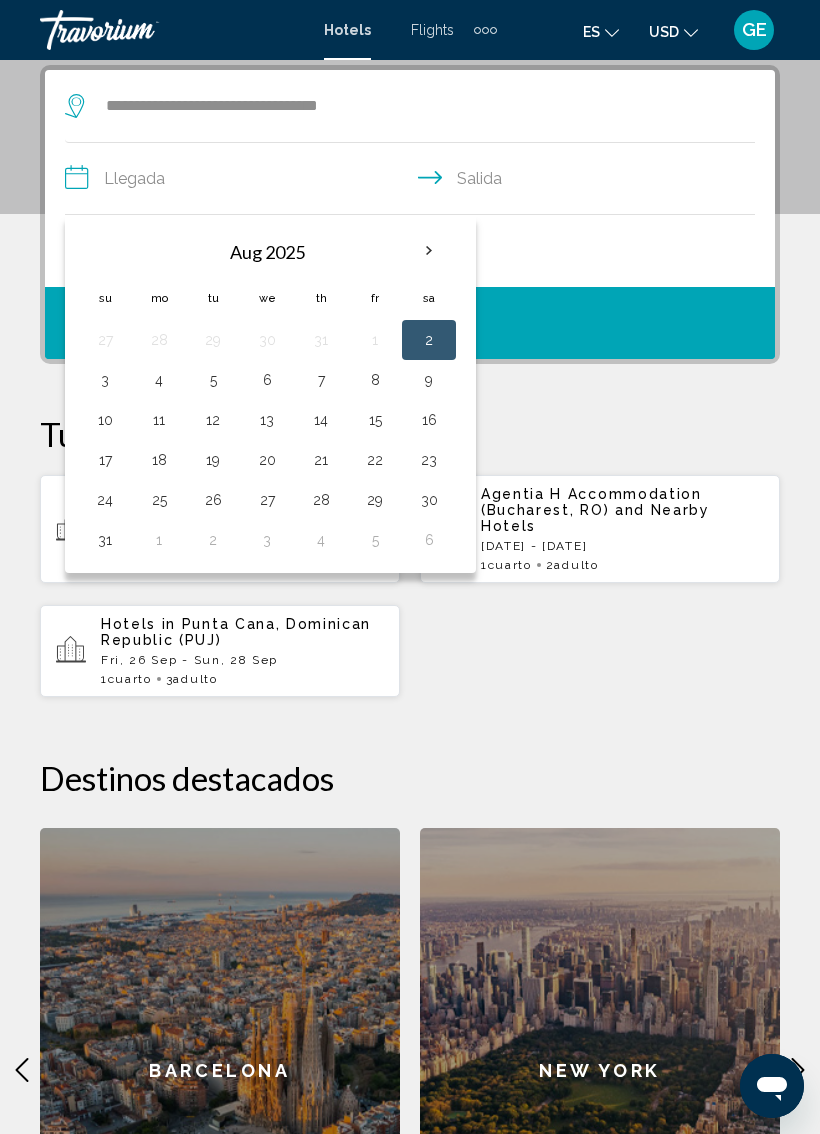 click at bounding box center [429, 251] 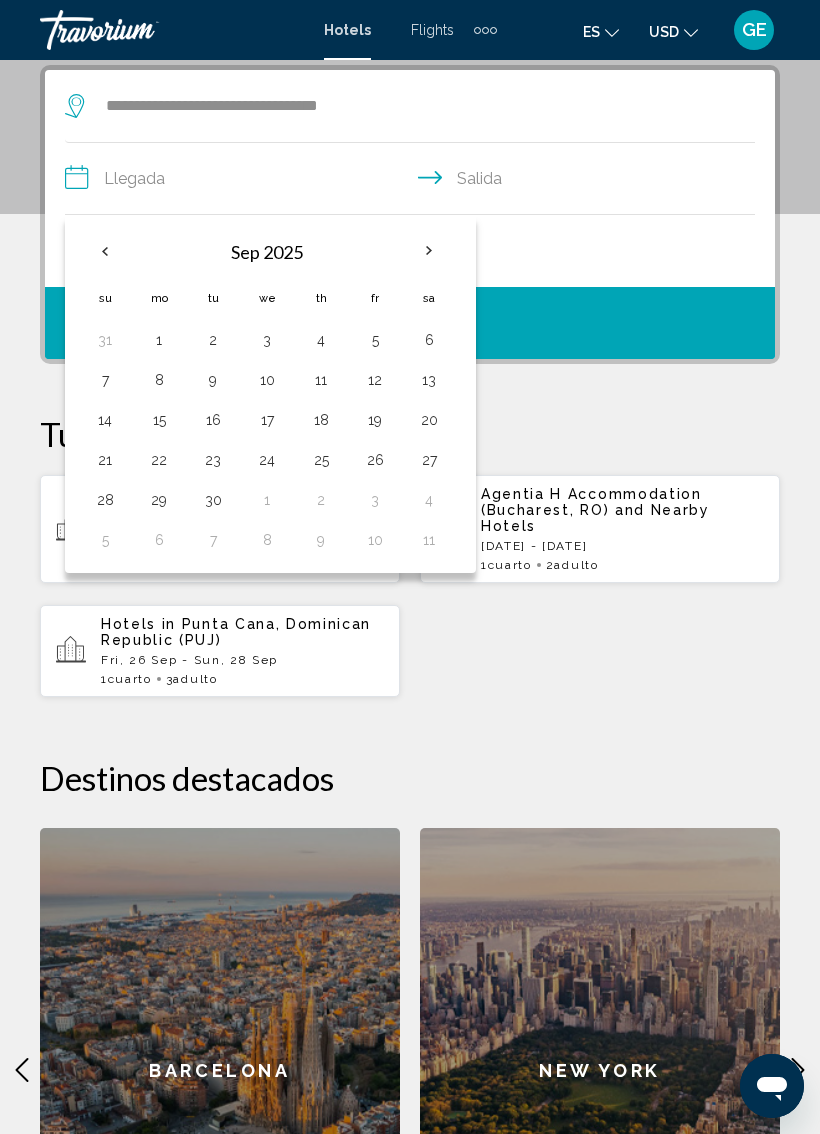 click on "25" at bounding box center [321, 460] 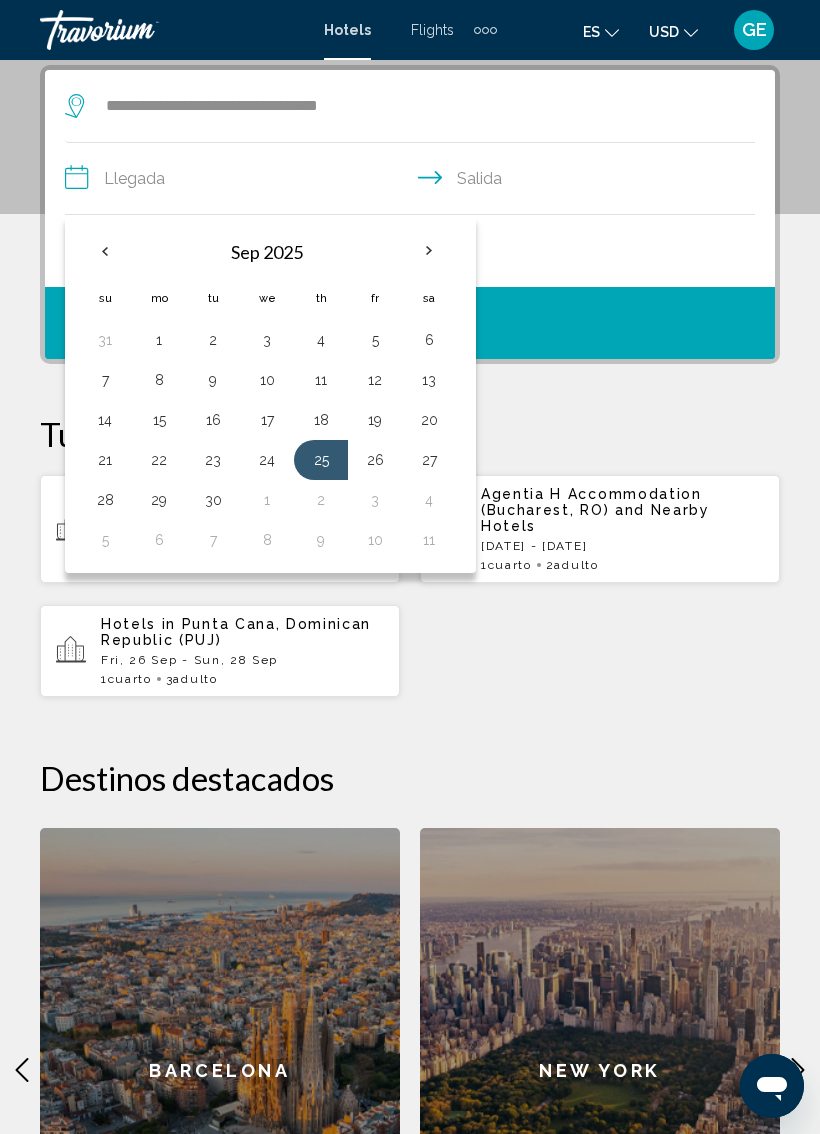 click on "30" at bounding box center (213, 500) 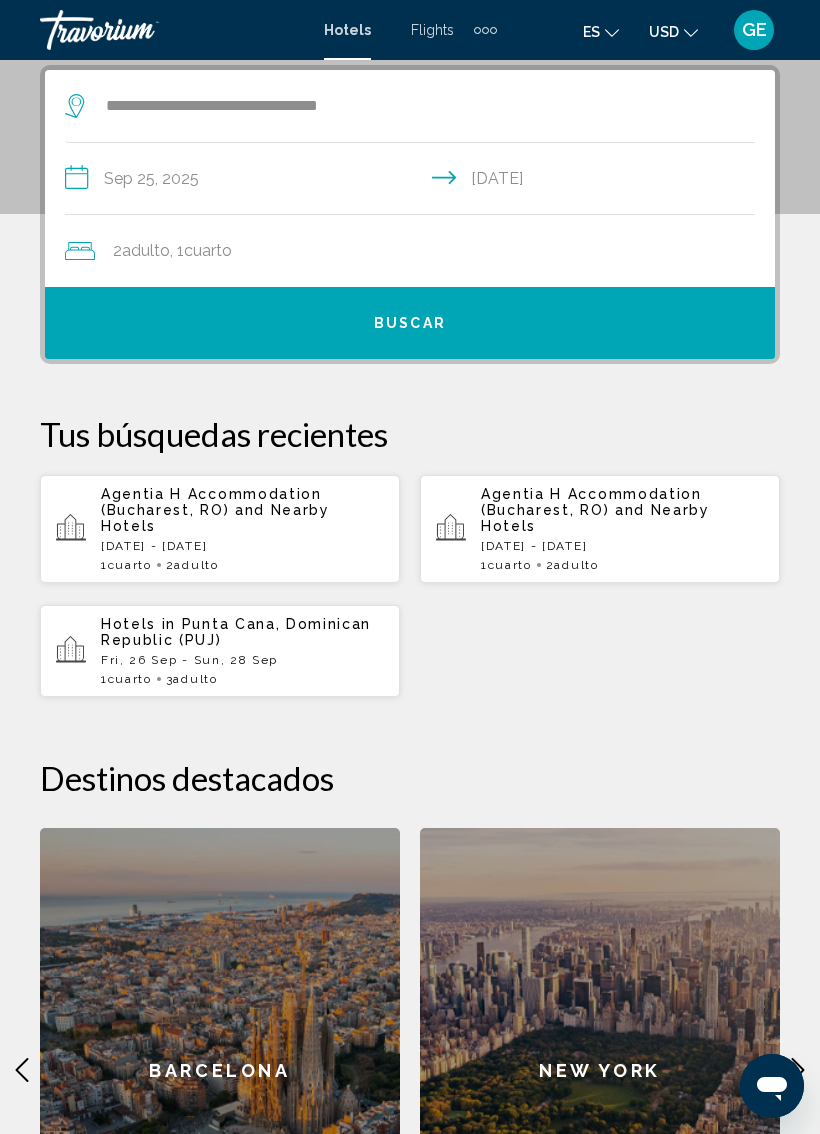 type on "**********" 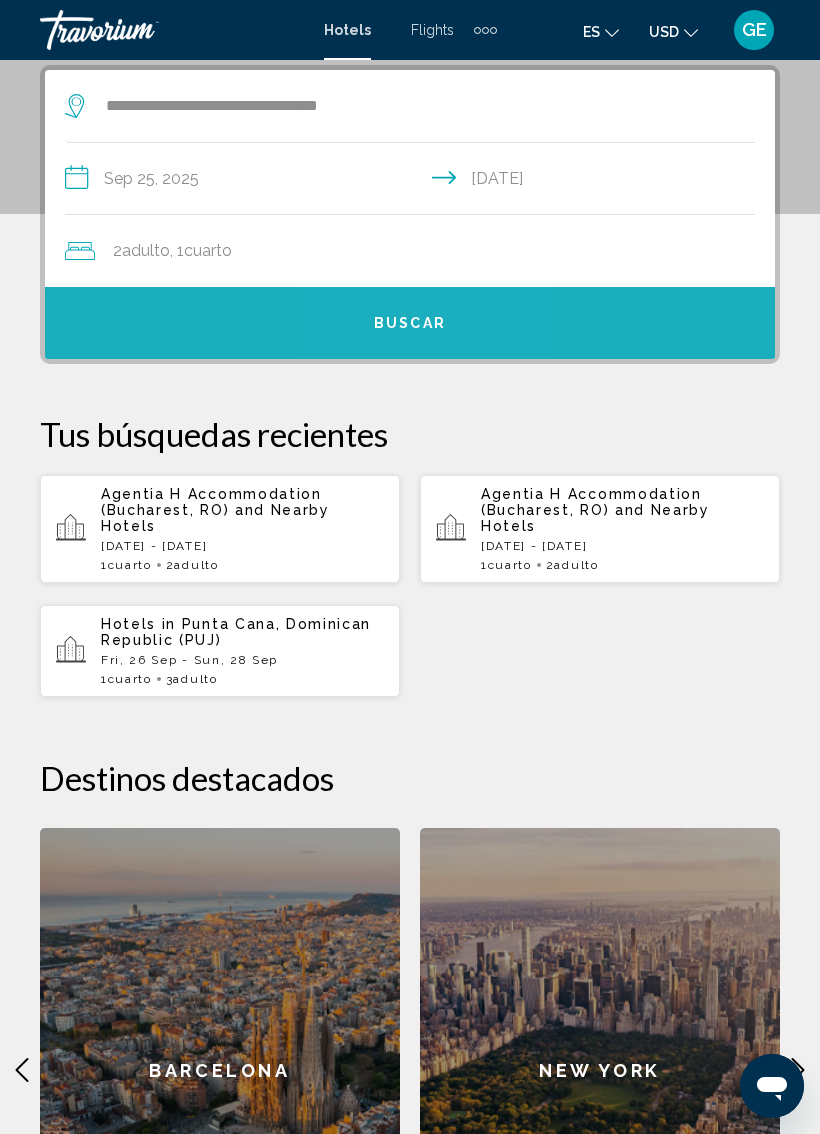 click on "Buscar" at bounding box center (410, 324) 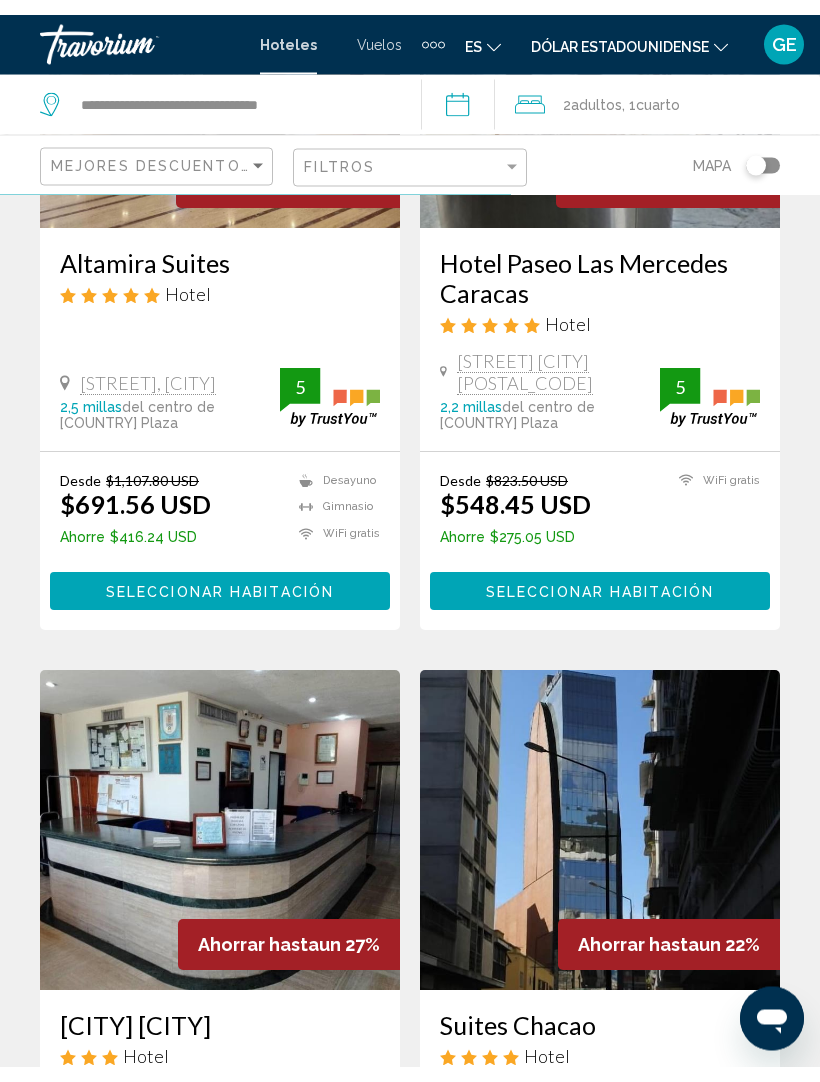 scroll, scrollTop: 0, scrollLeft: 0, axis: both 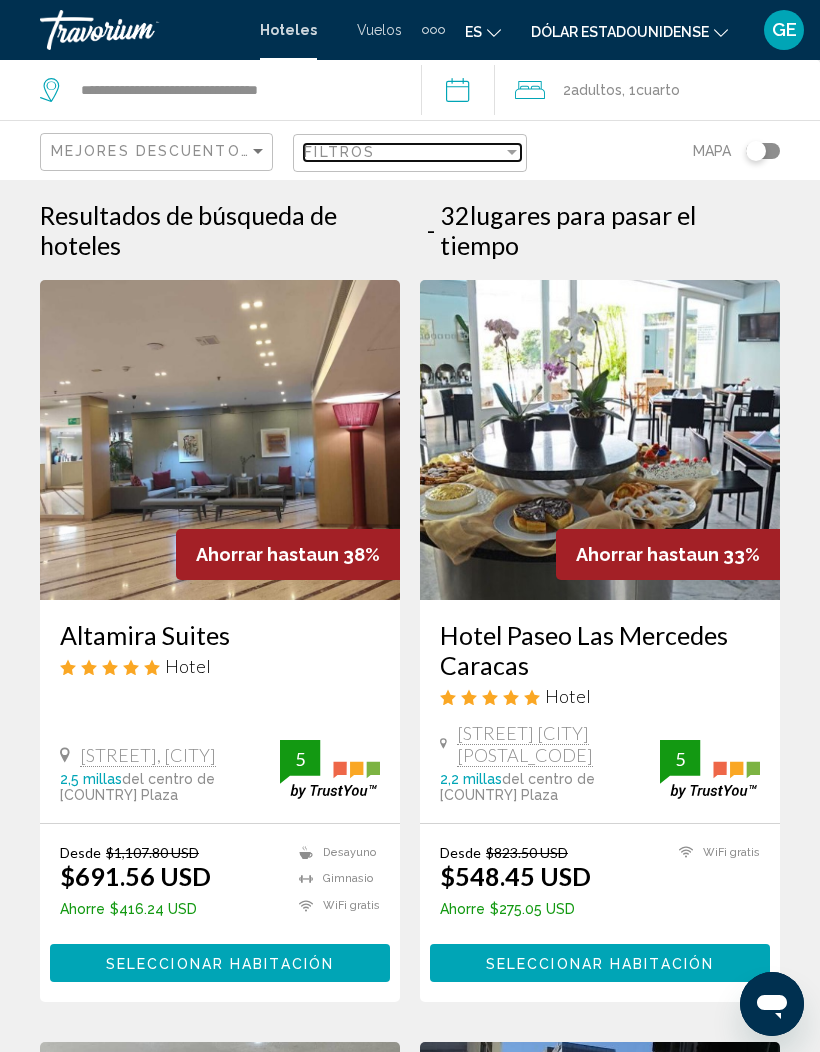 click on "Filtros" at bounding box center [403, 152] 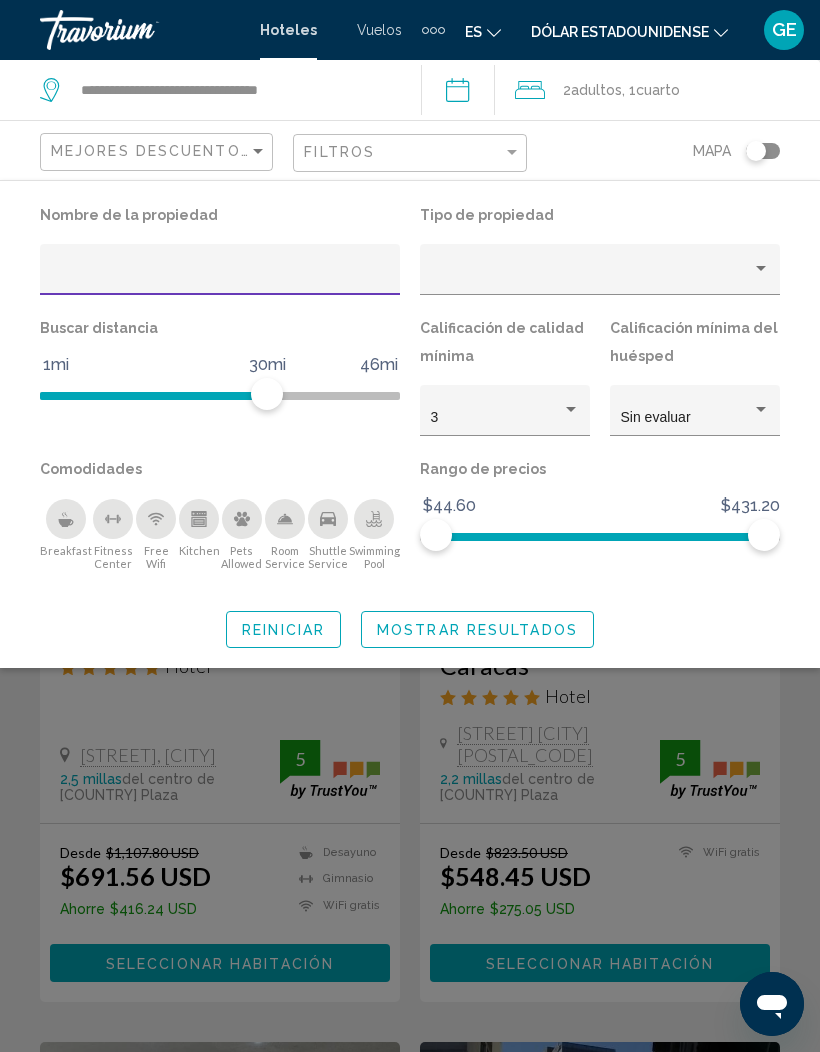 click at bounding box center (571, 410) 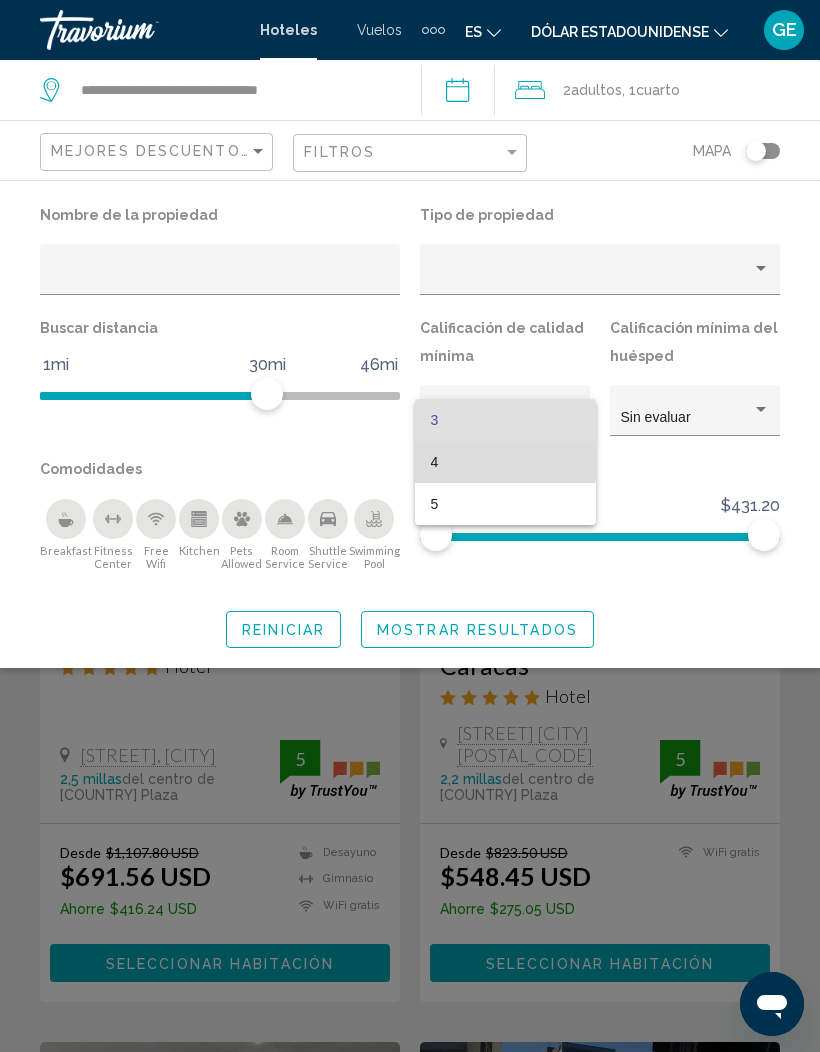 click on "4" at bounding box center [505, 462] 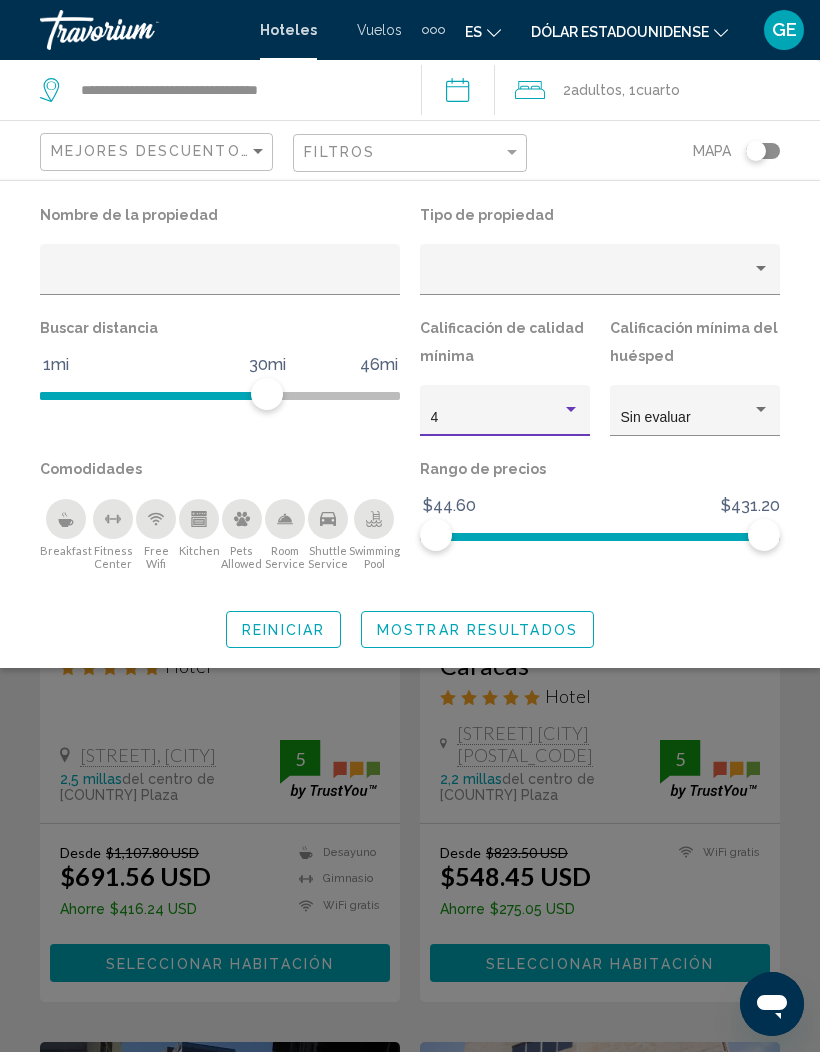 click on "Mostrar resultados" 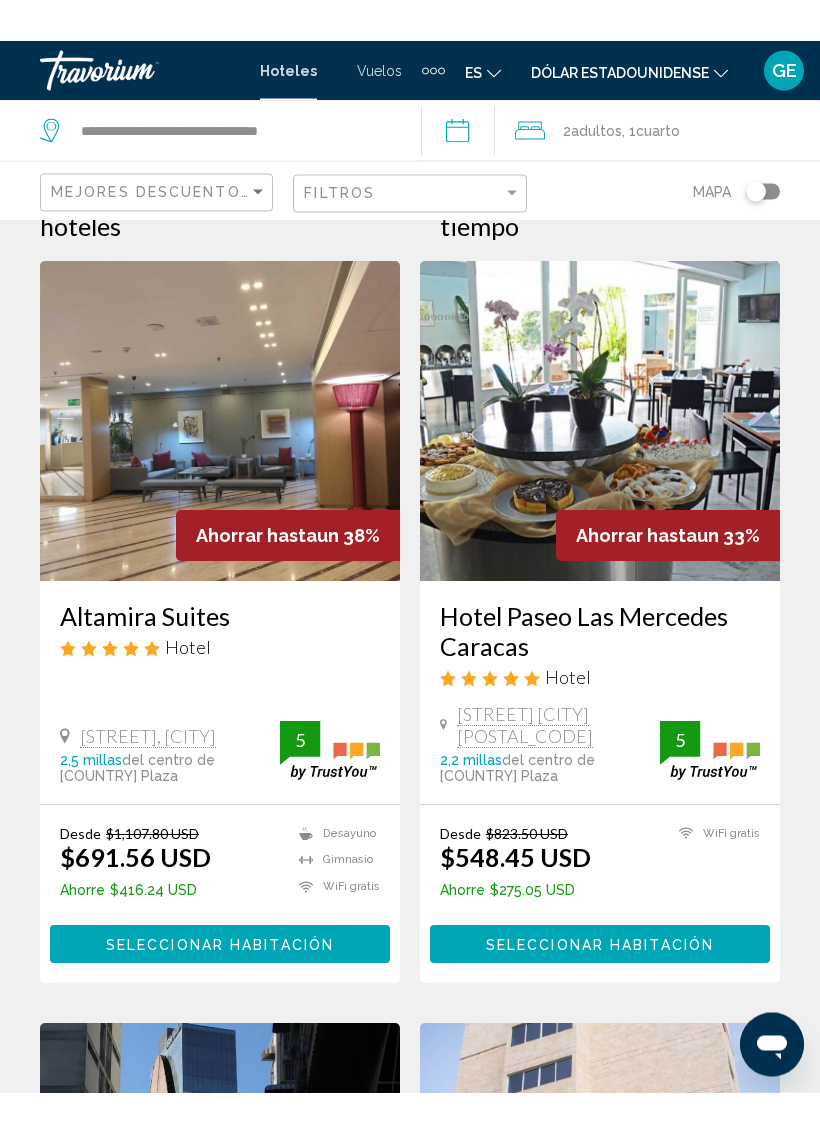 scroll, scrollTop: 0, scrollLeft: 0, axis: both 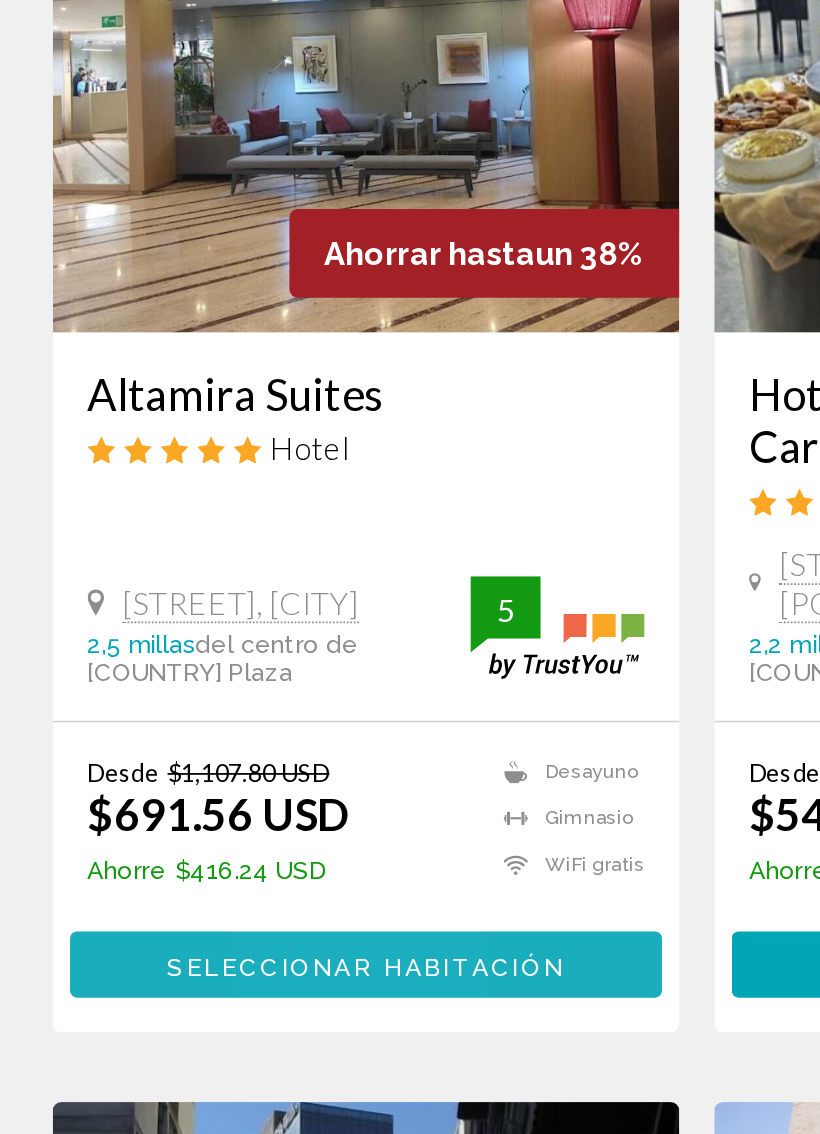 click on "Seleccionar habitación" at bounding box center [220, 964] 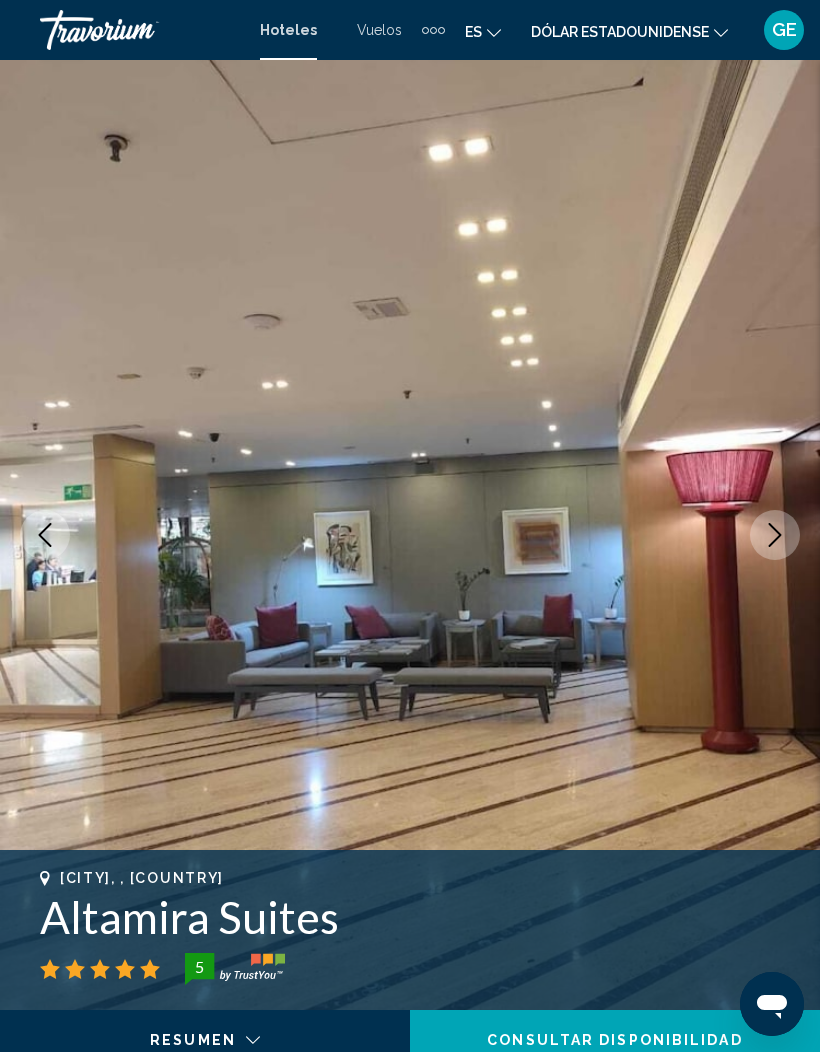 click 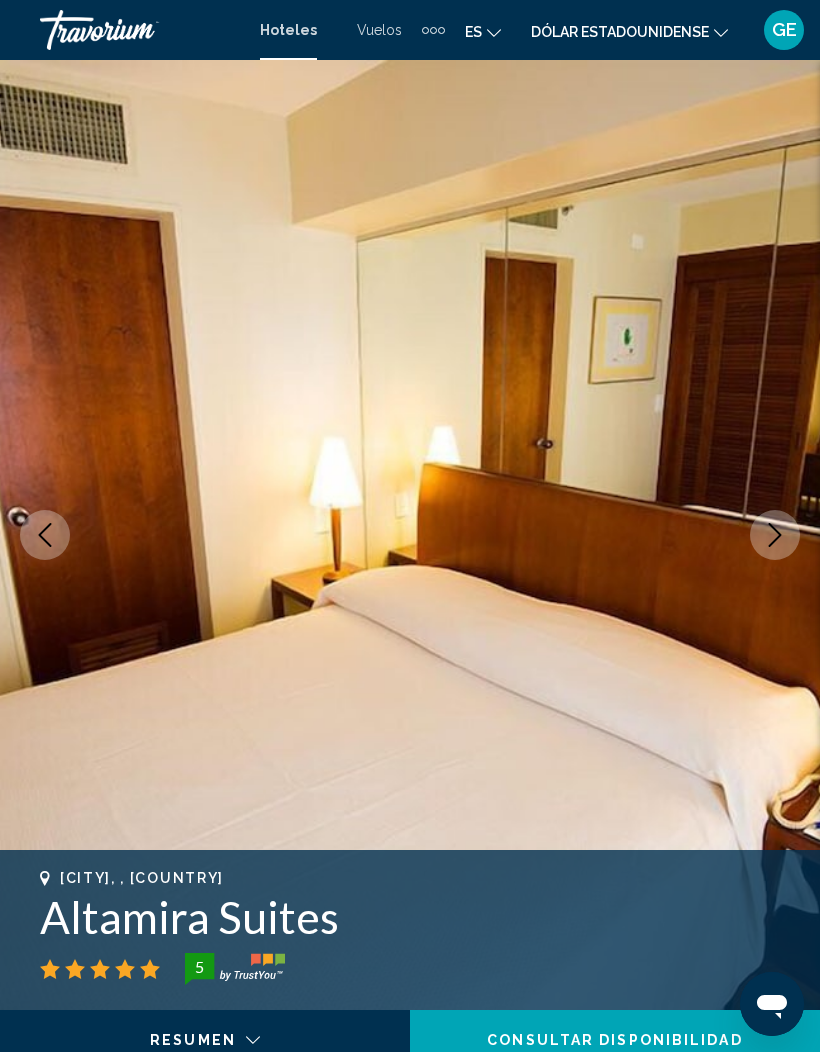 click at bounding box center (775, 535) 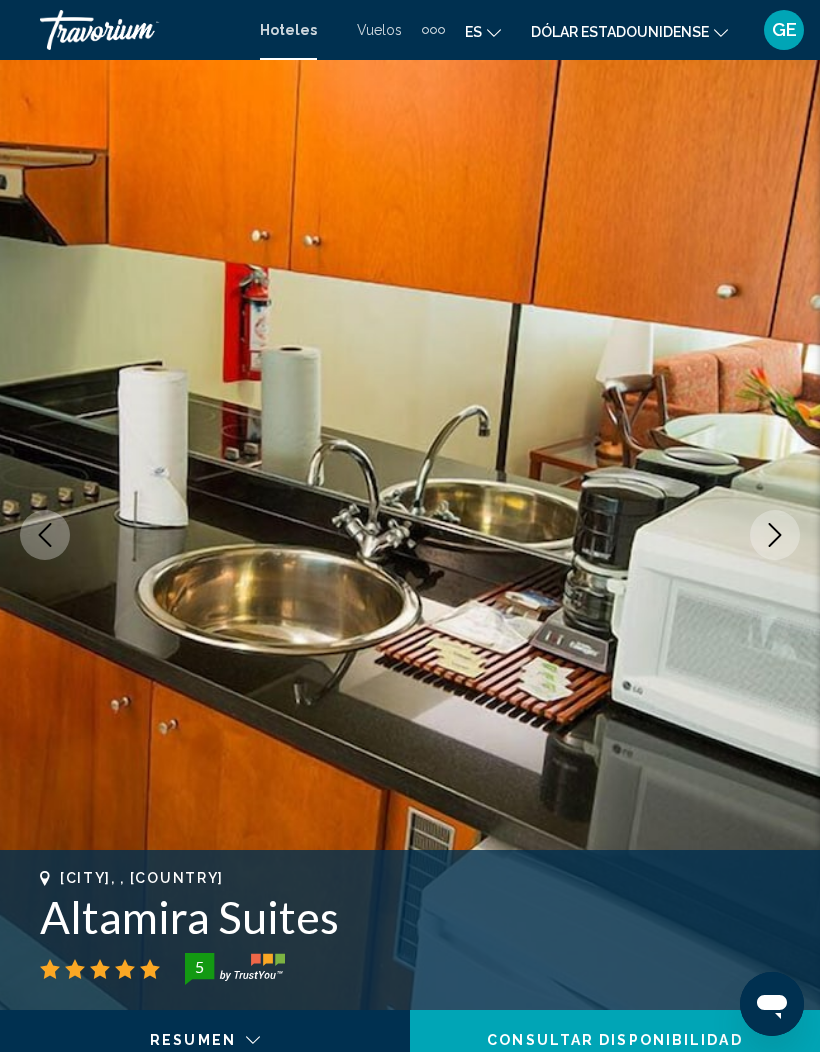 click 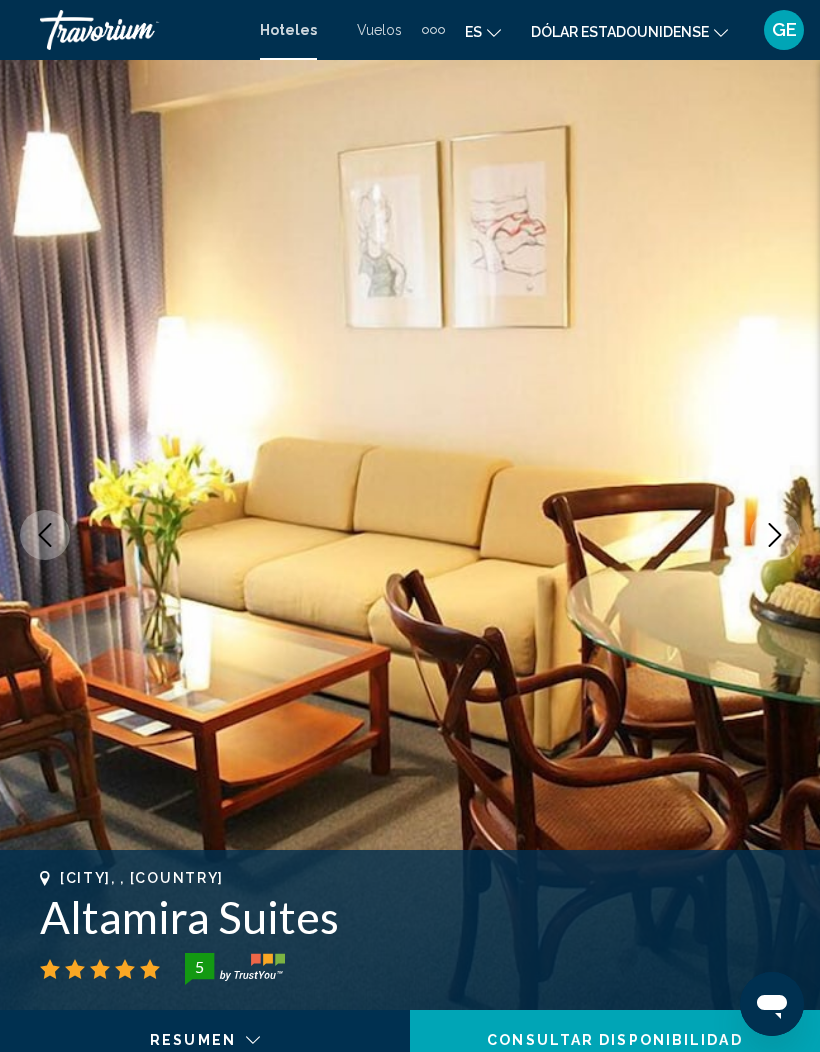 click at bounding box center [775, 535] 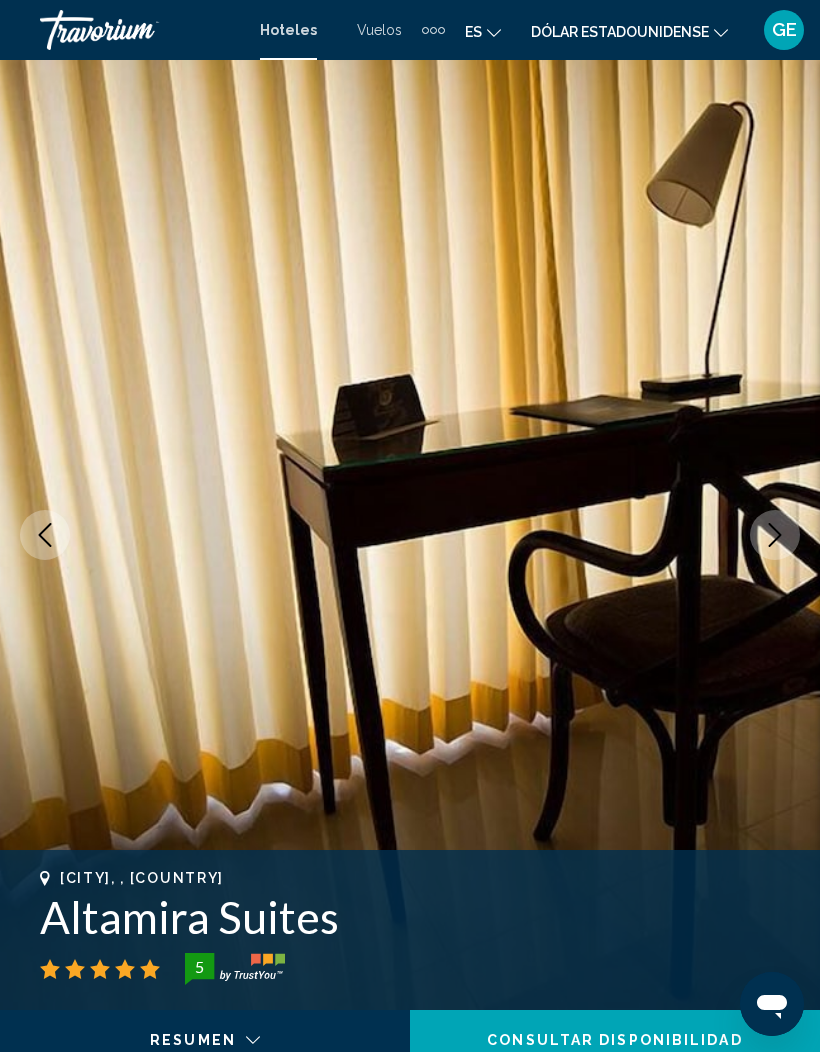 click at bounding box center (775, 535) 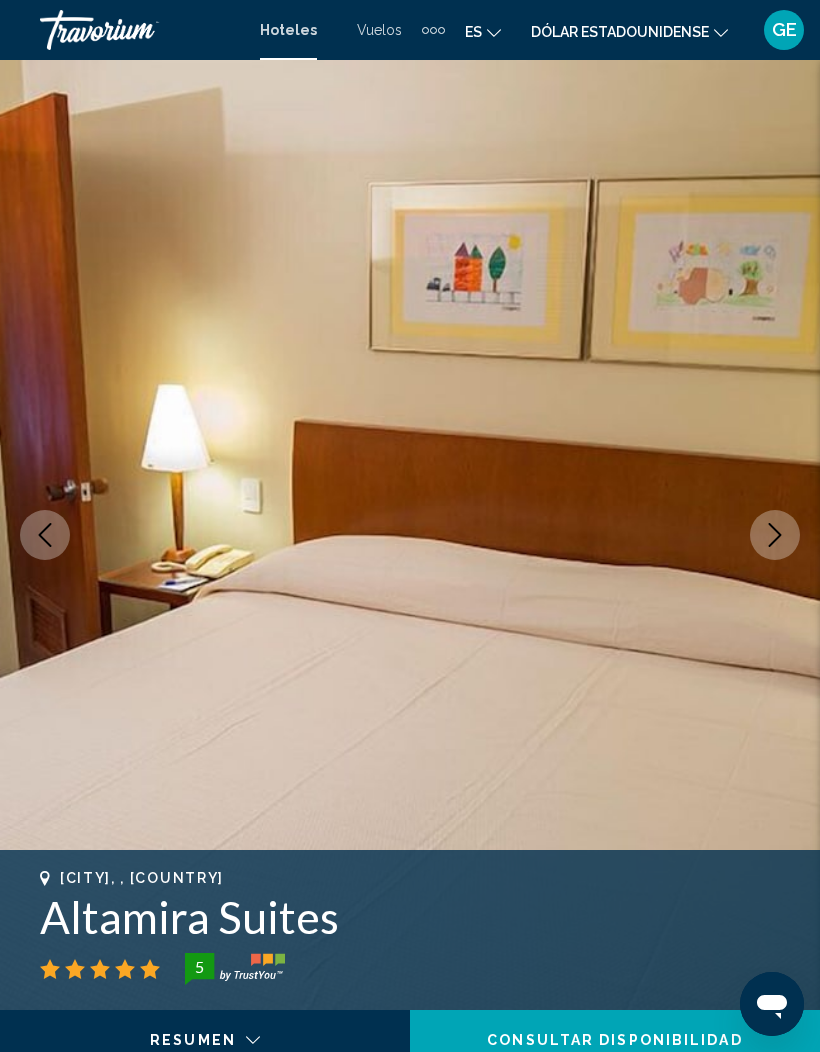 click 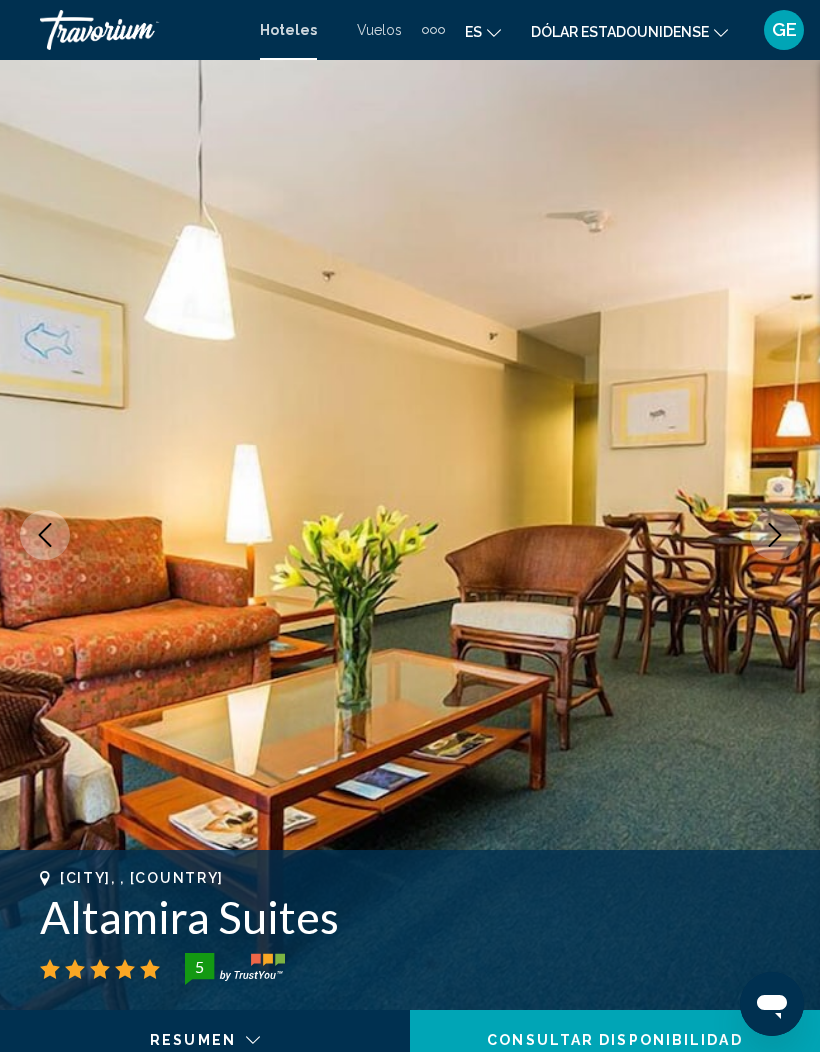 click at bounding box center (775, 535) 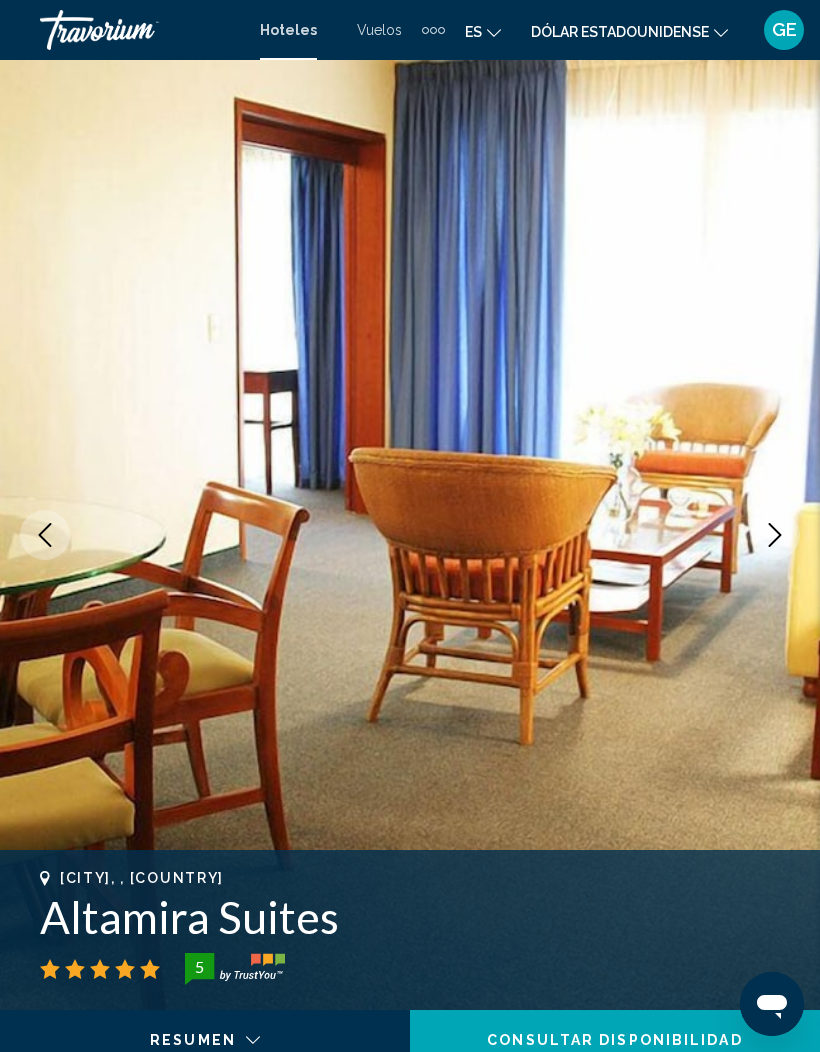 click at bounding box center [775, 535] 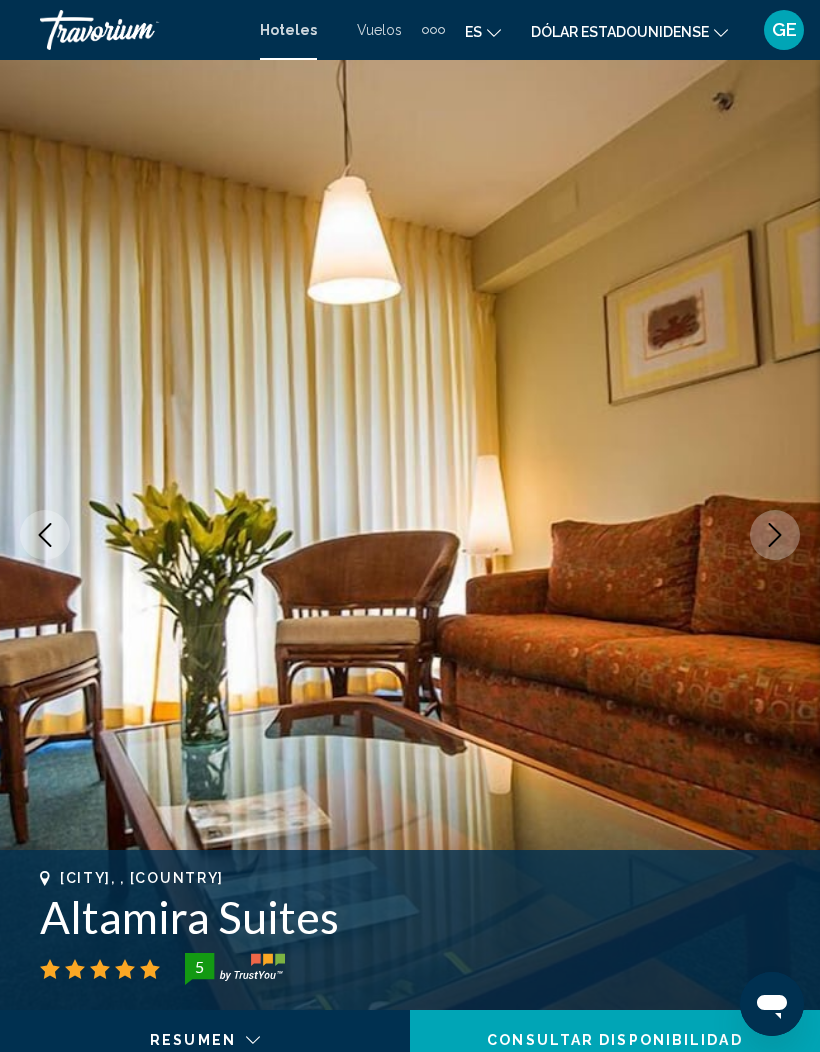 click at bounding box center [775, 535] 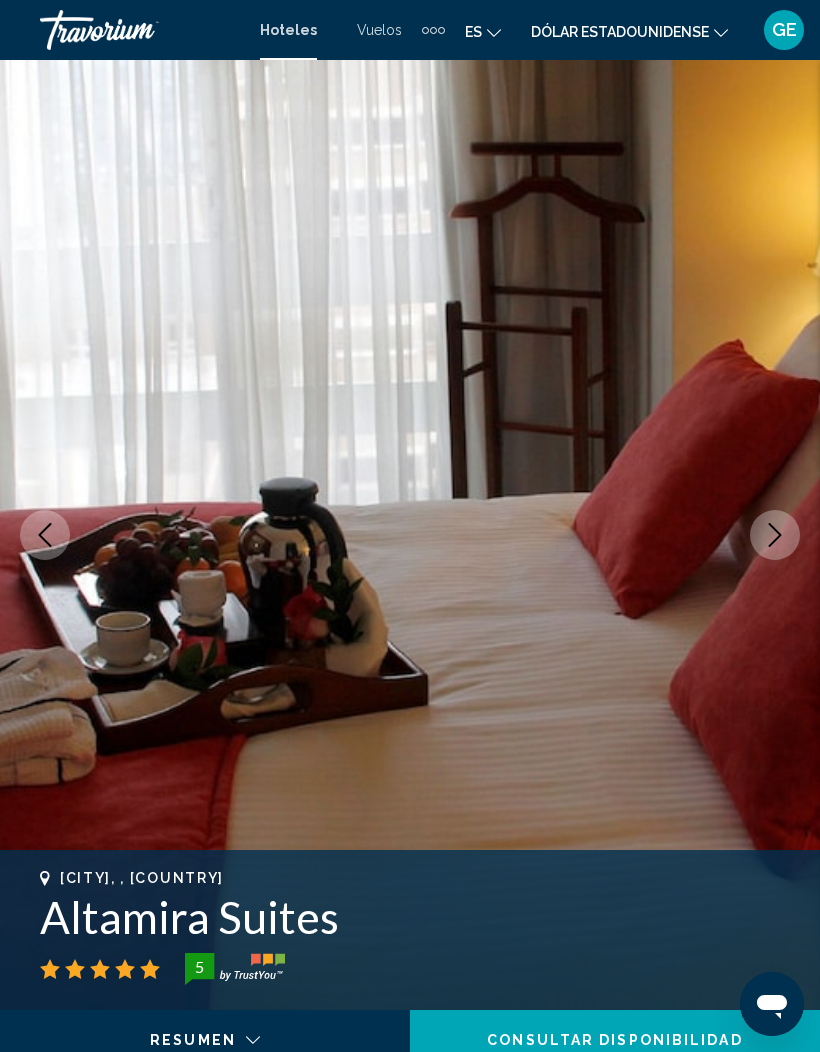 click at bounding box center [410, 535] 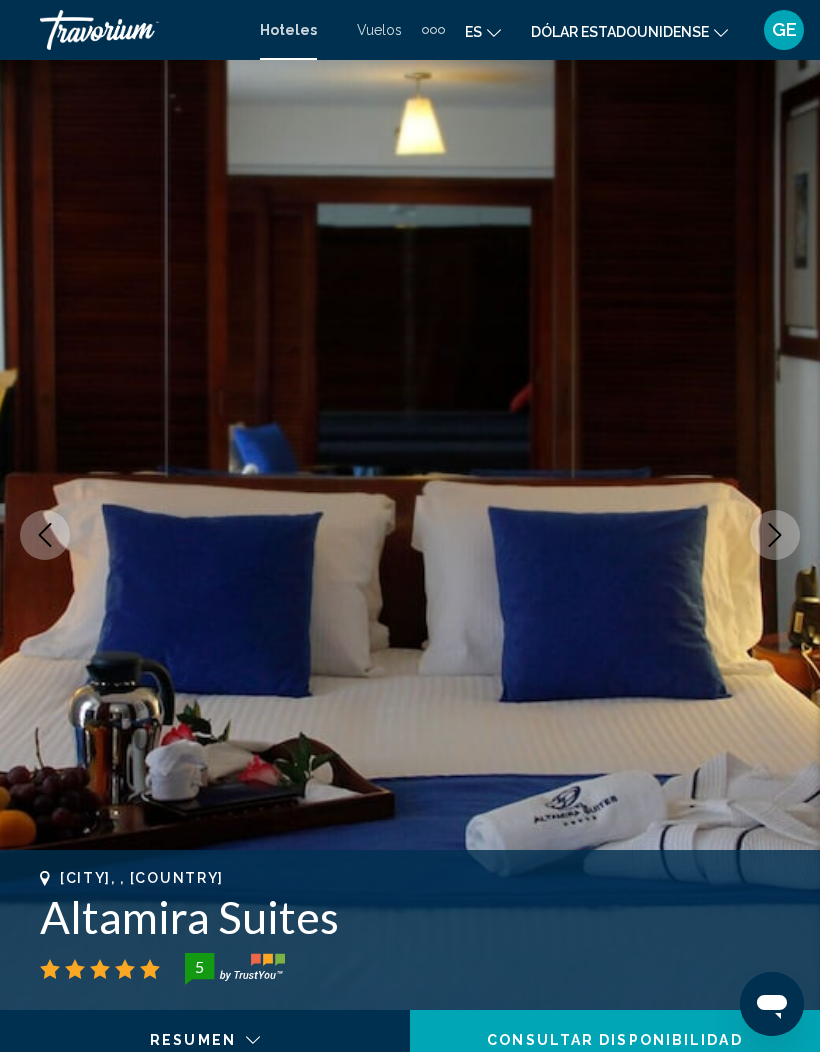 click at bounding box center [775, 535] 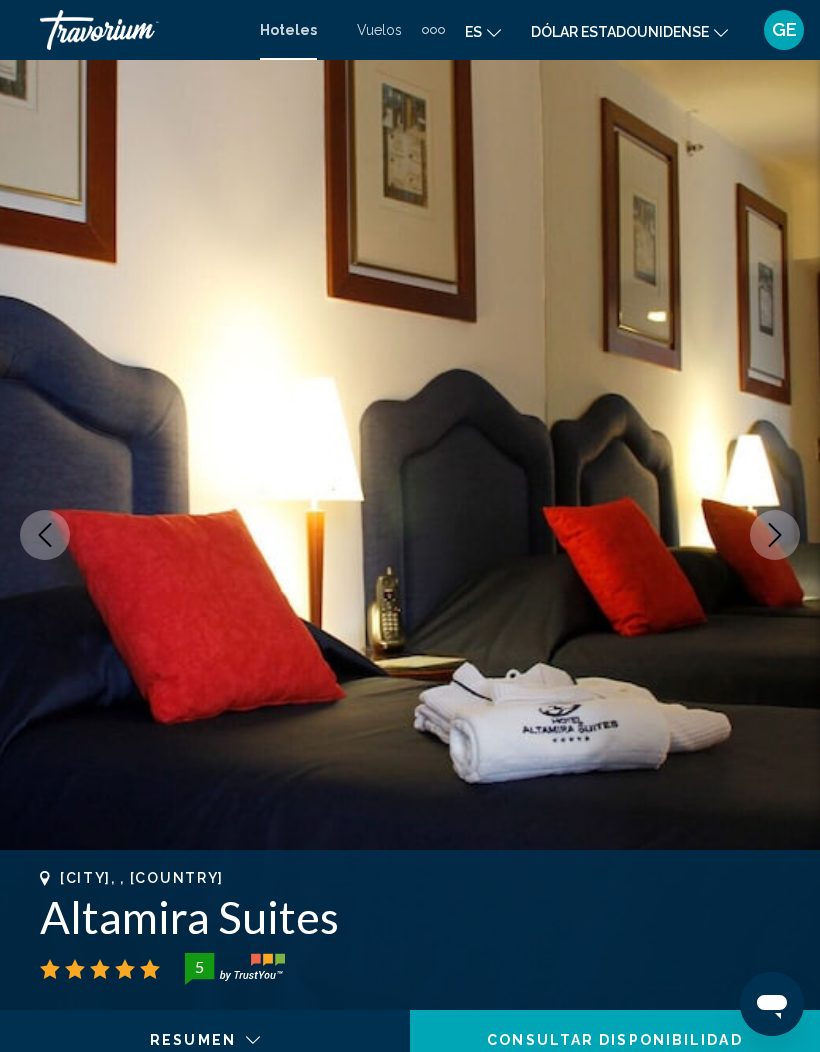 click at bounding box center (775, 535) 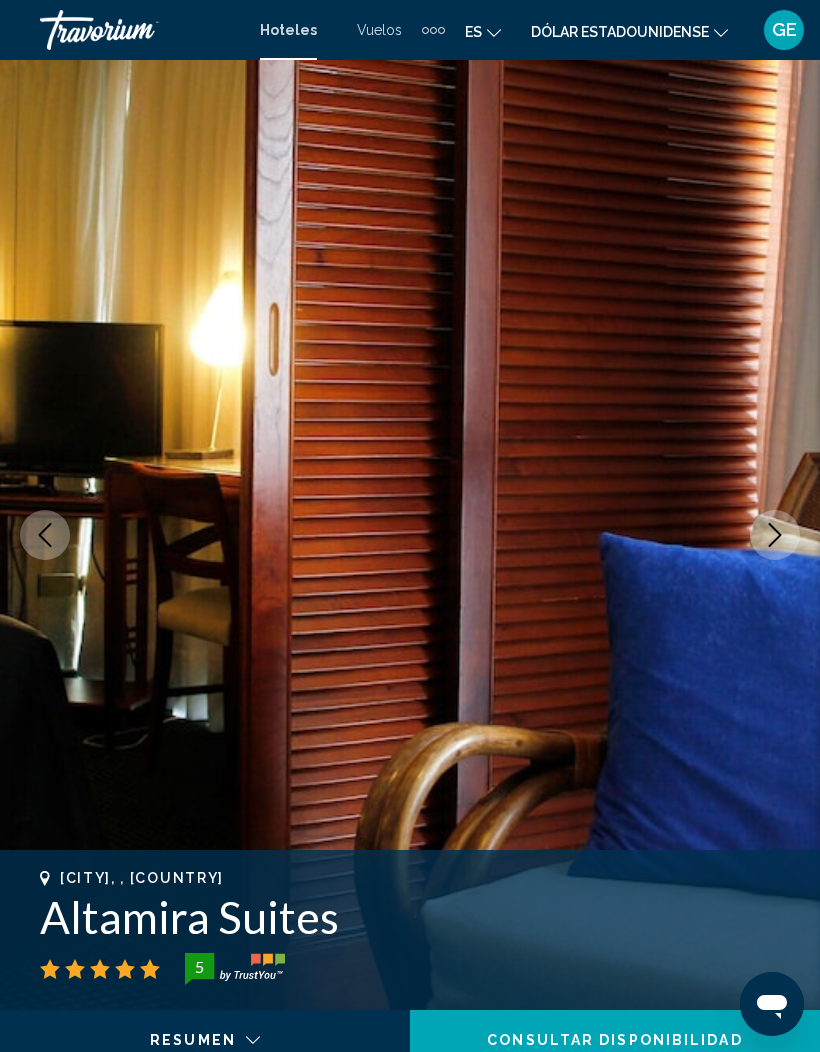 click at bounding box center [410, 535] 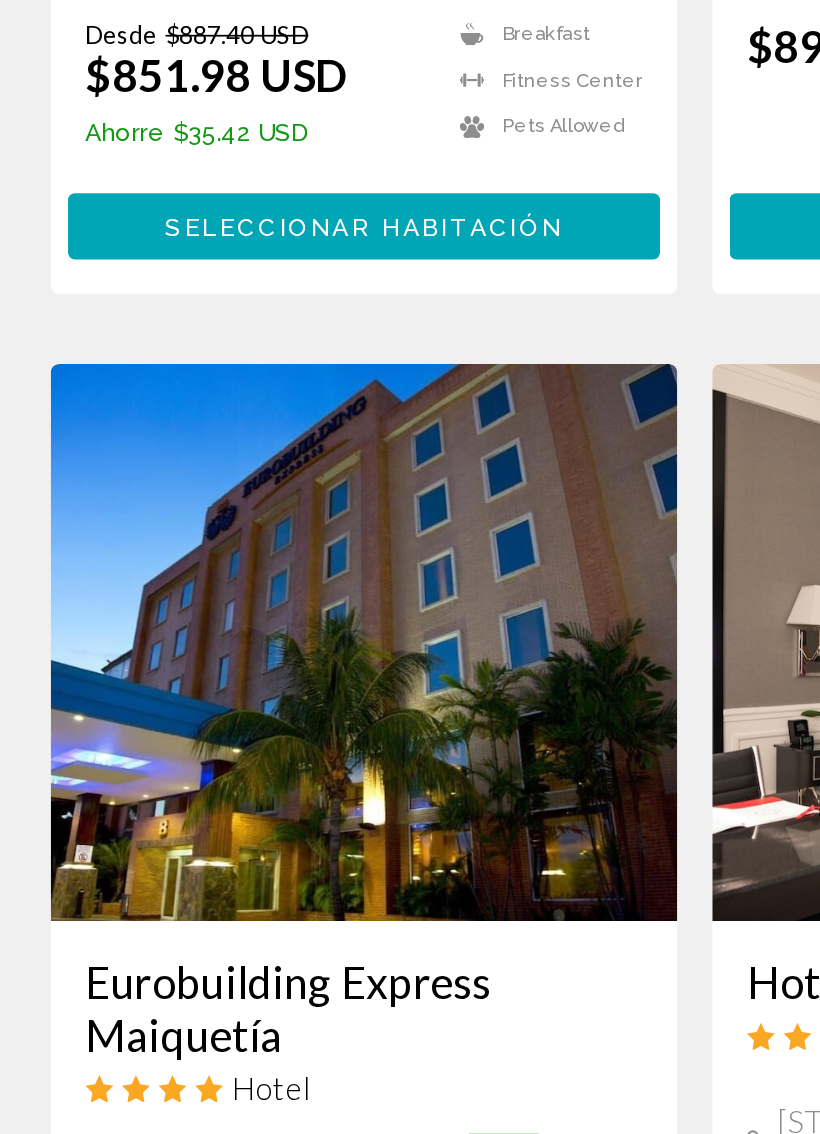 scroll, scrollTop: 1788, scrollLeft: 0, axis: vertical 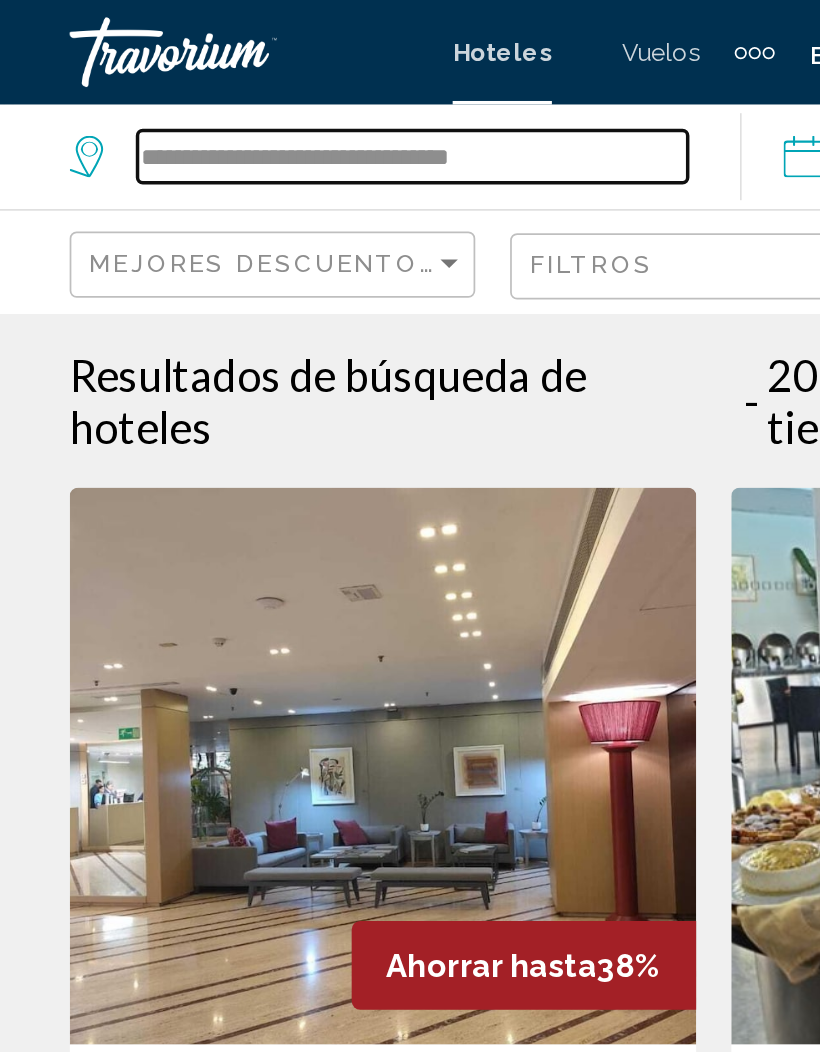 click on "**********" at bounding box center [237, 90] 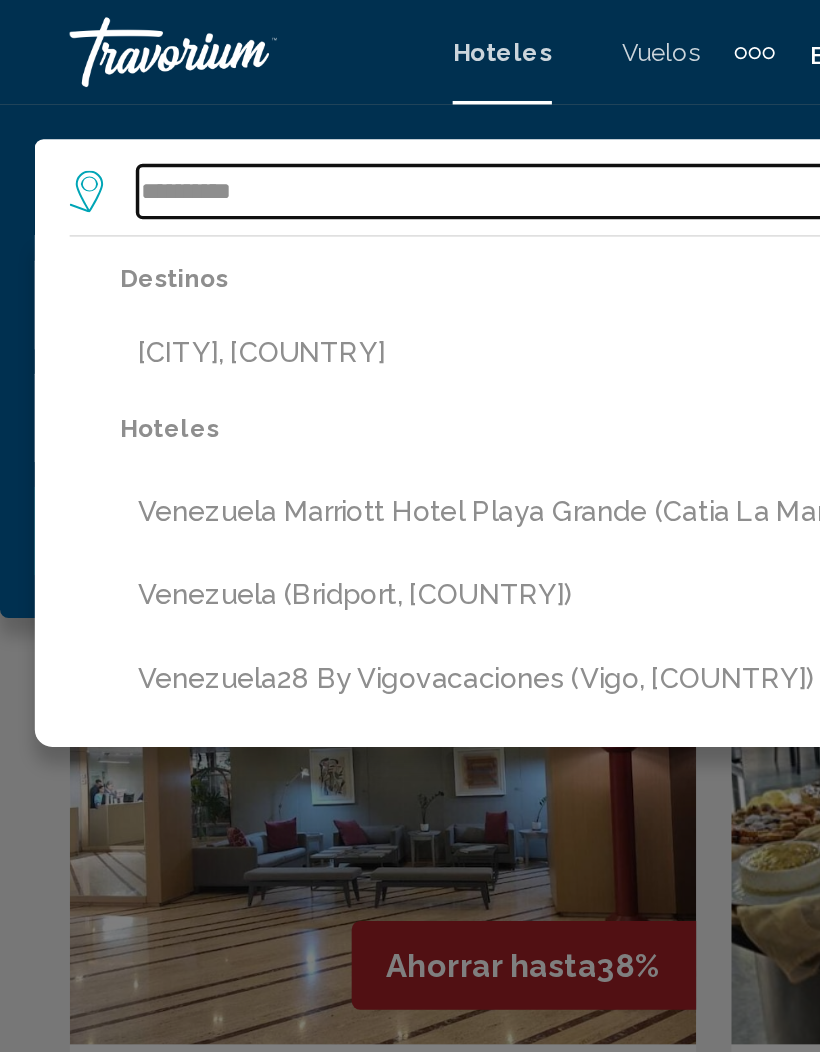 click on "*********" at bounding box center (424, 110) 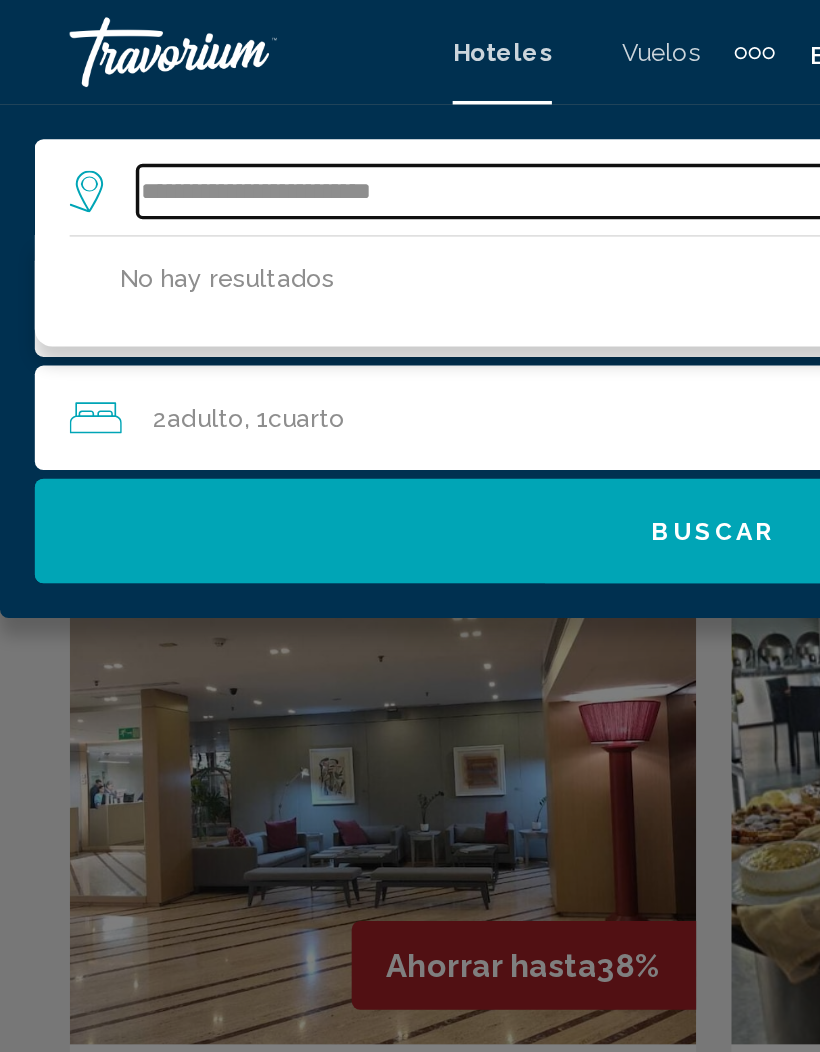 click on "**********" at bounding box center (424, 110) 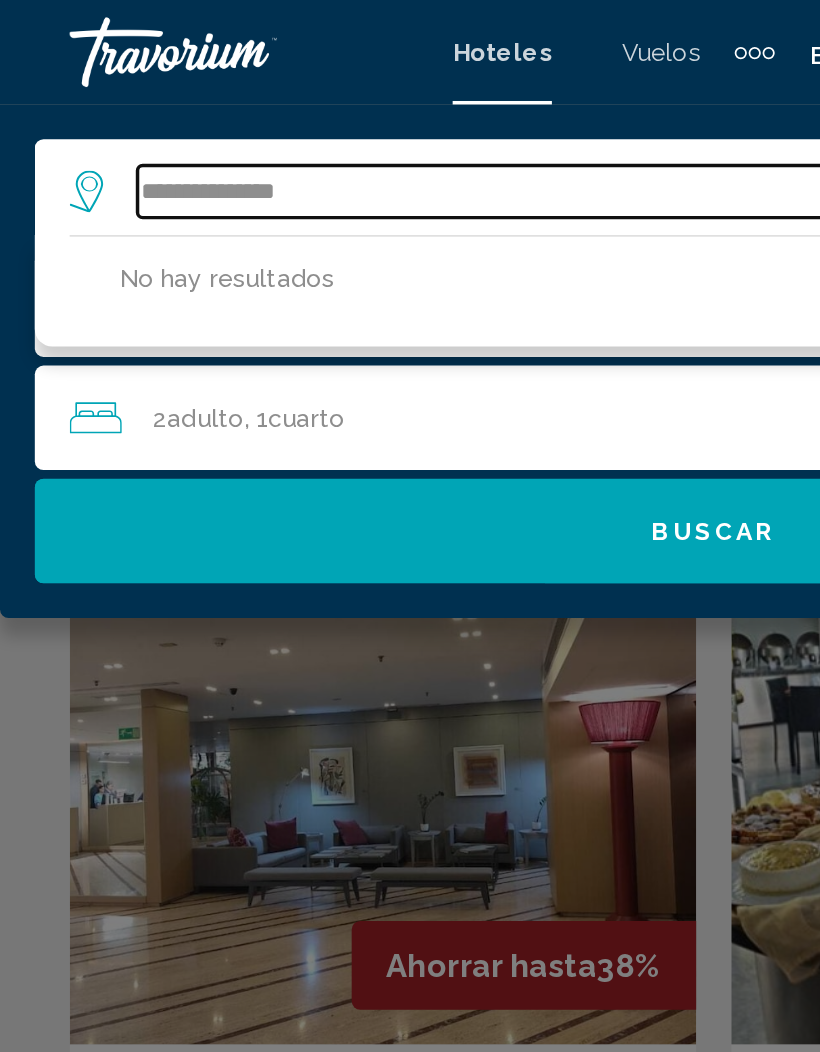 click on "**********" at bounding box center [424, 110] 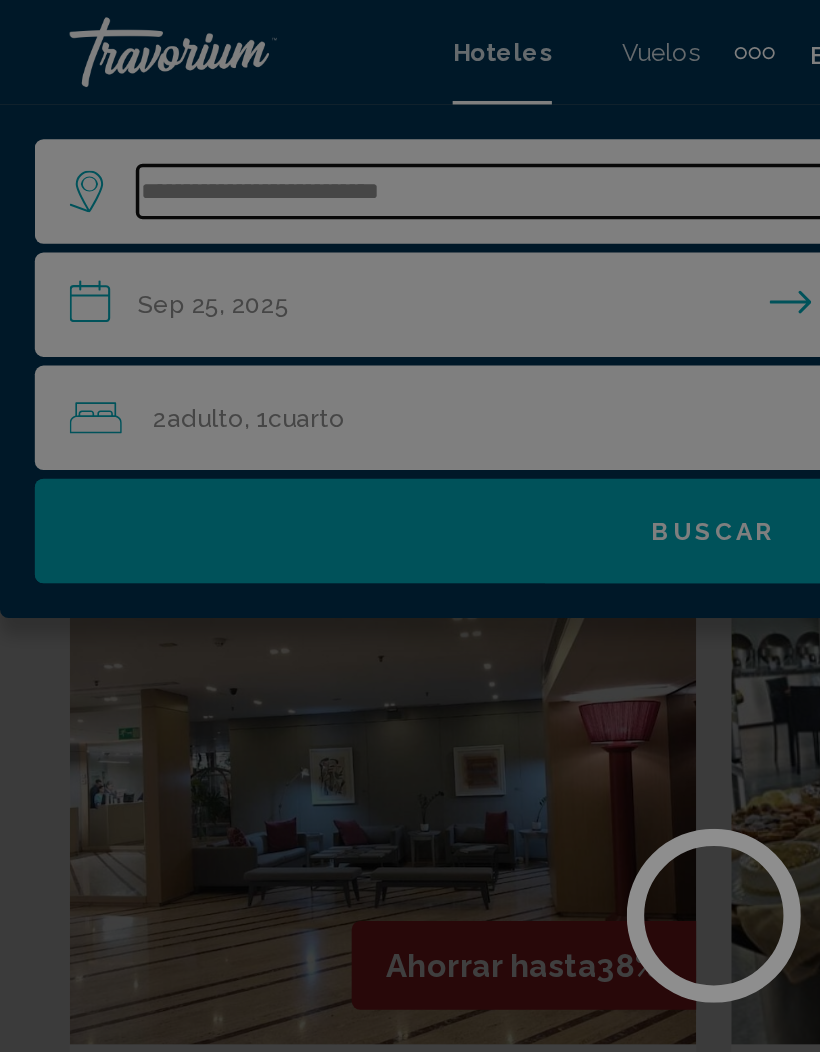 type on "**********" 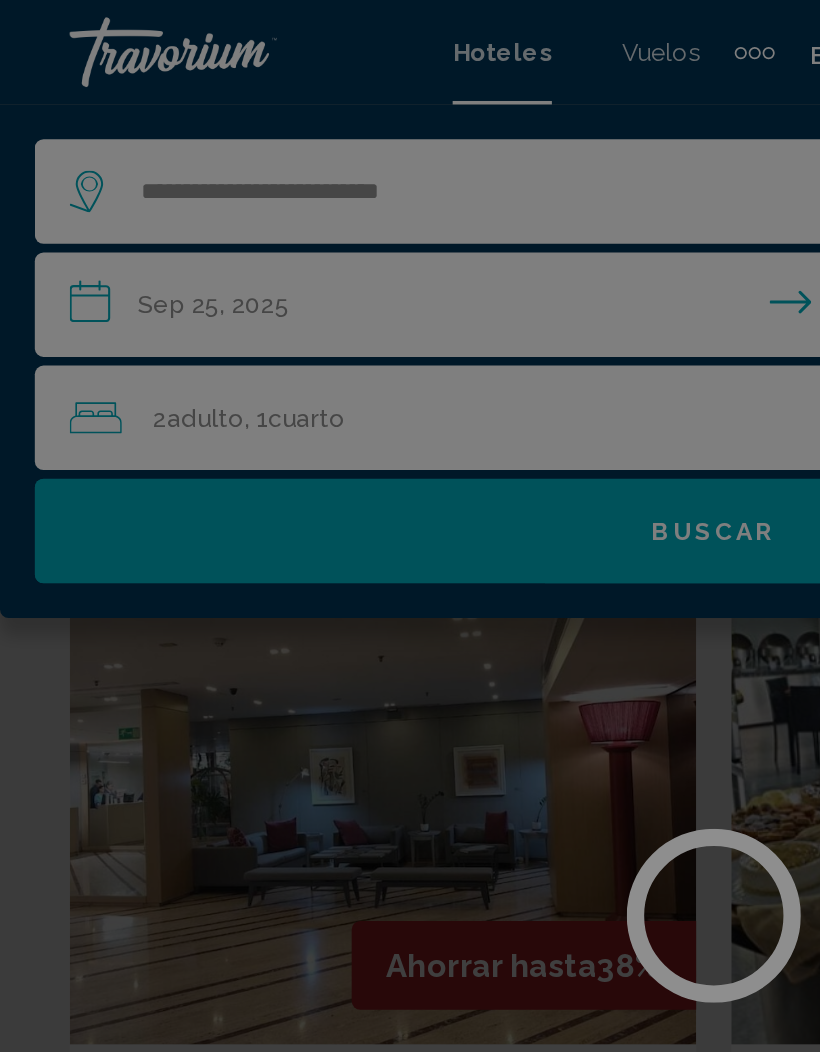 click at bounding box center (410, 526) 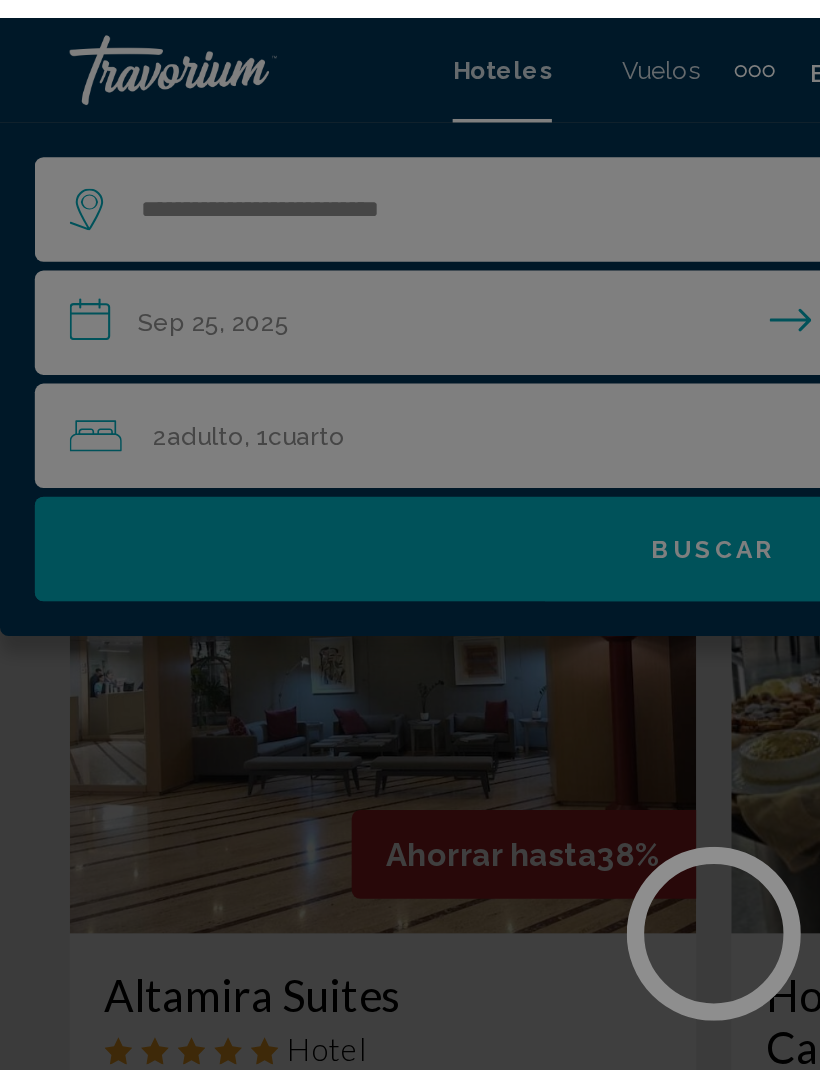 scroll, scrollTop: 0, scrollLeft: 0, axis: both 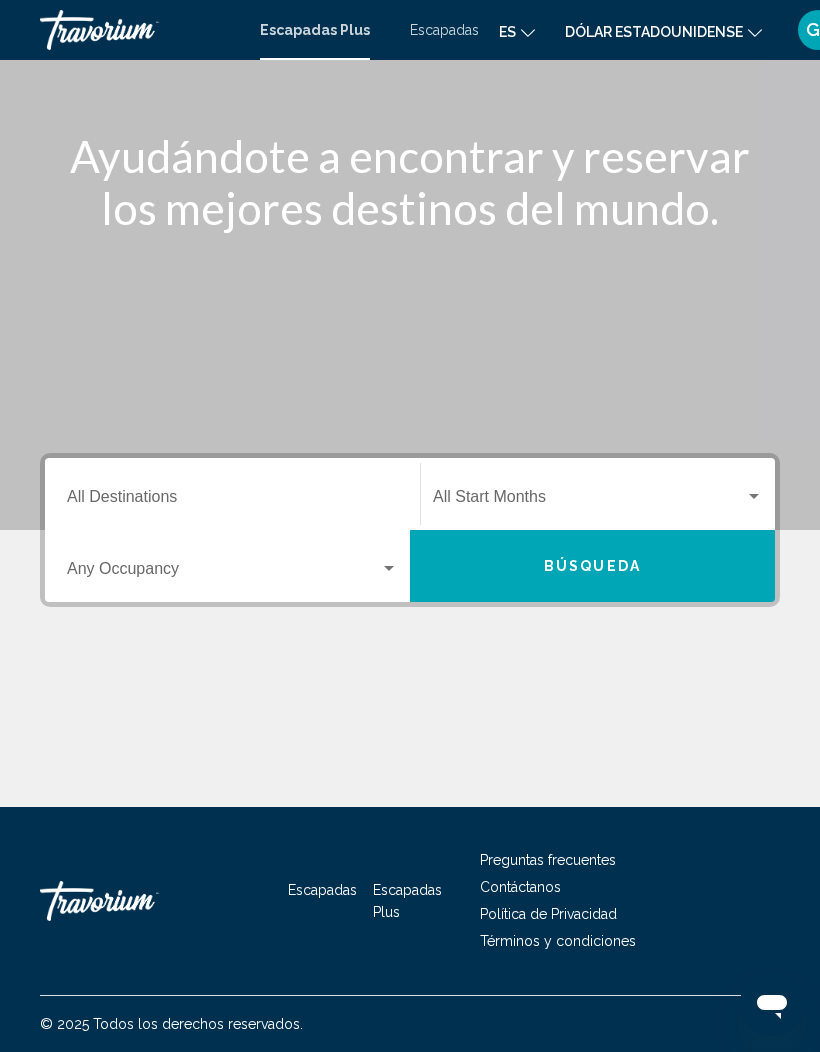 click on "Destination All Destinations" at bounding box center (232, 501) 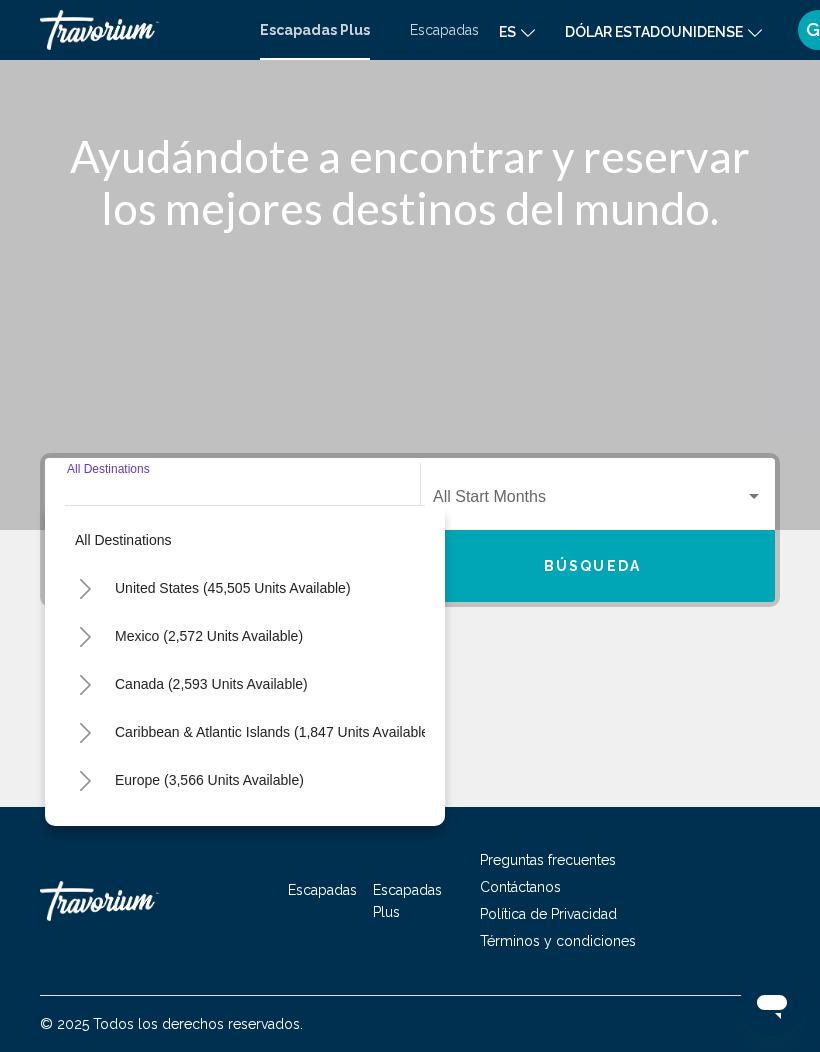 click on "Destination All Destinations" at bounding box center (232, 494) 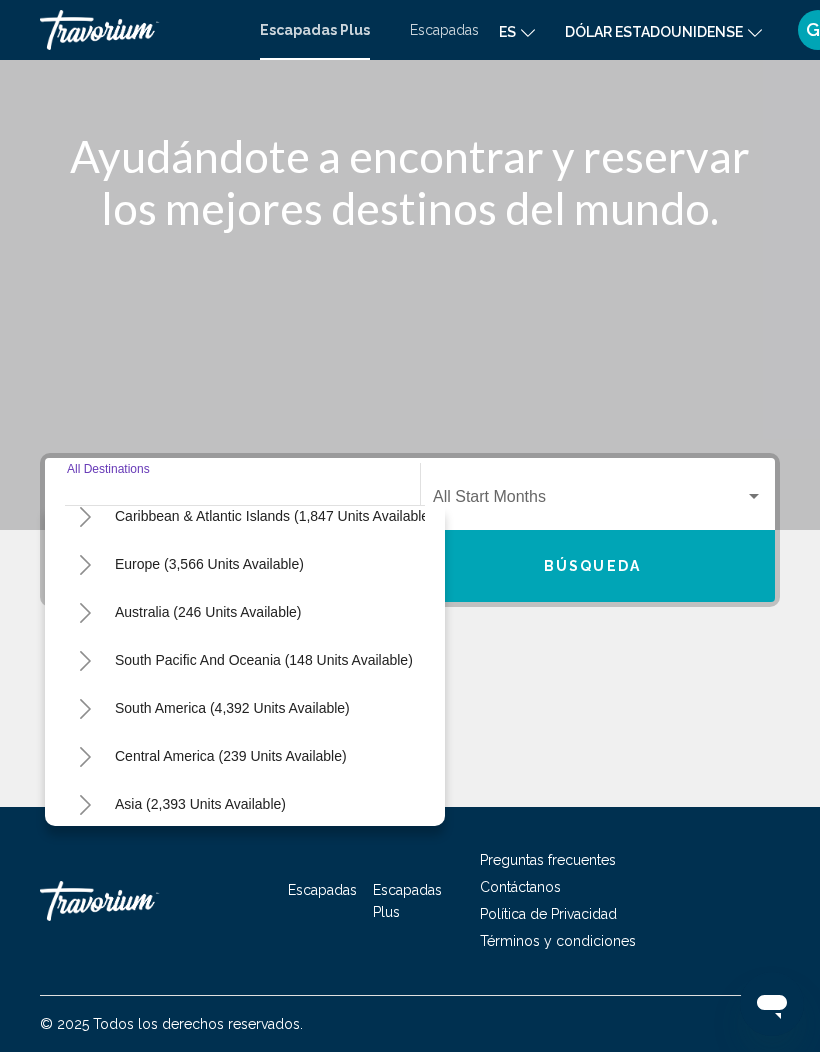 scroll, scrollTop: 216, scrollLeft: 0, axis: vertical 